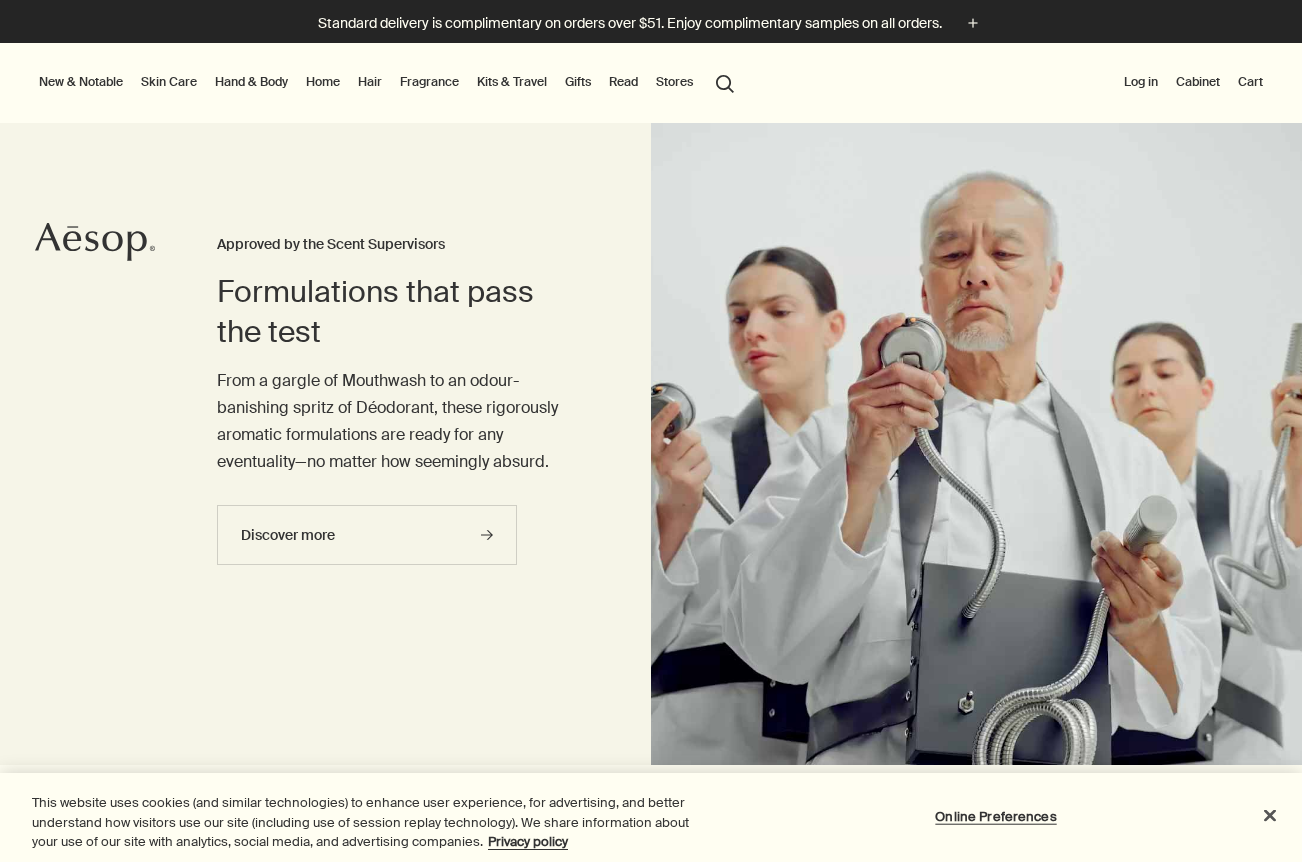 scroll, scrollTop: 0, scrollLeft: 0, axis: both 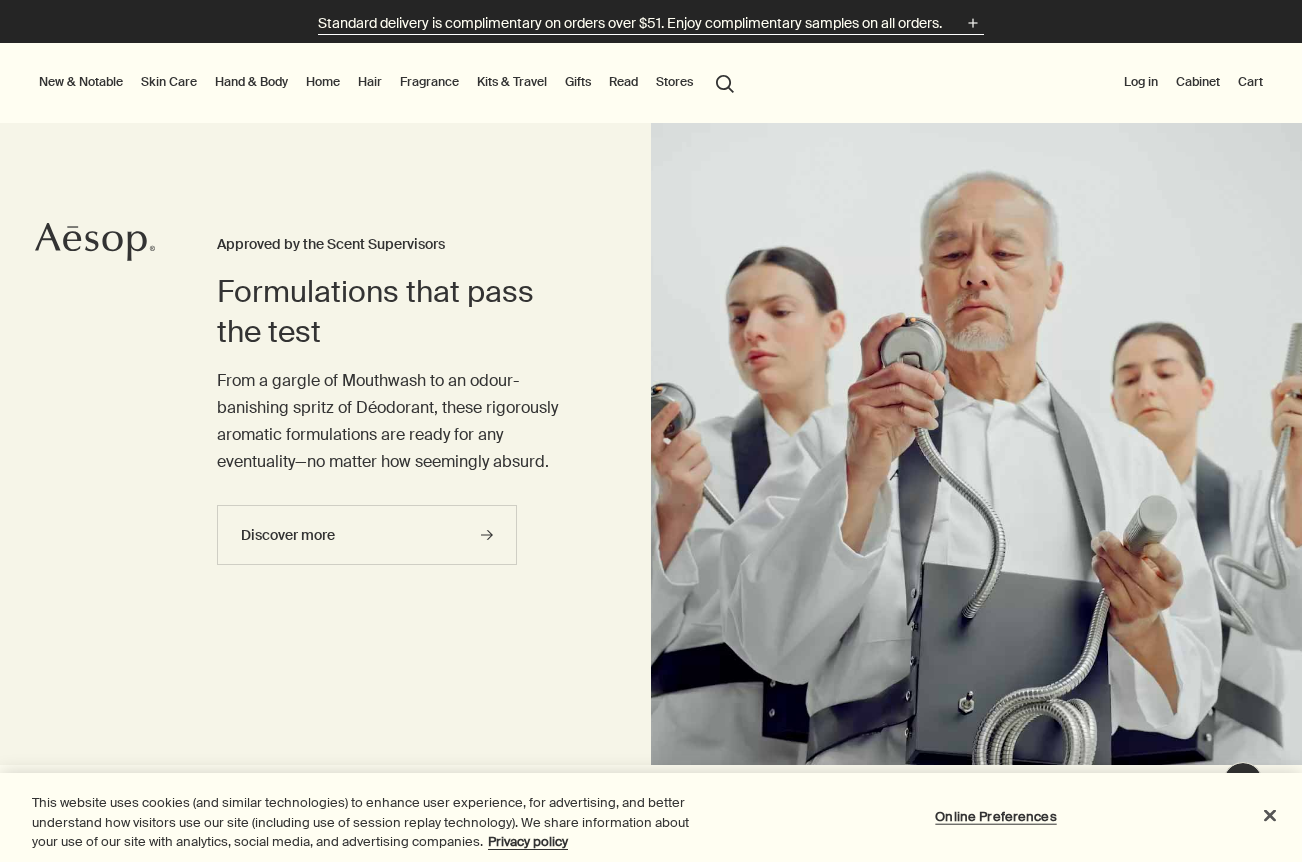click on "plus" 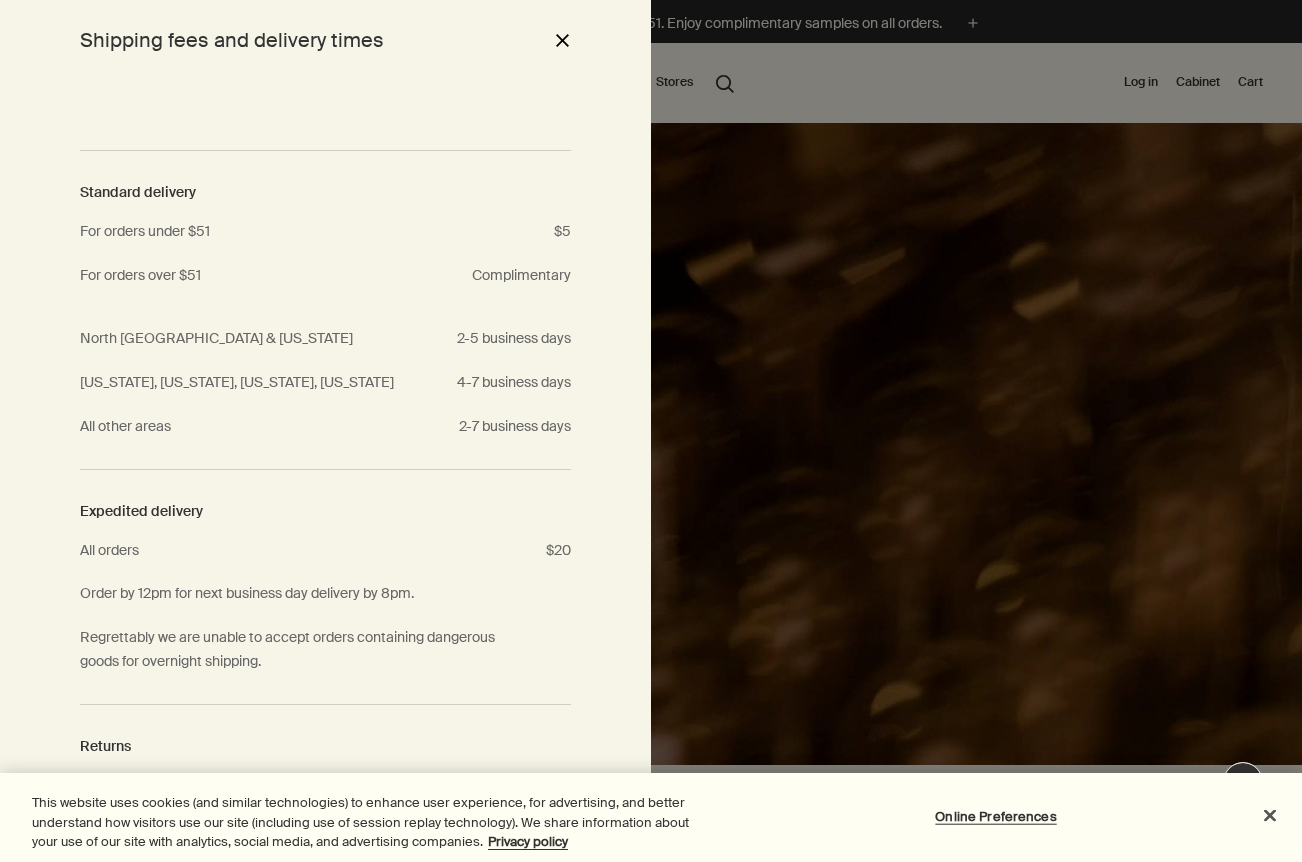 click on "close" at bounding box center (562, 40) 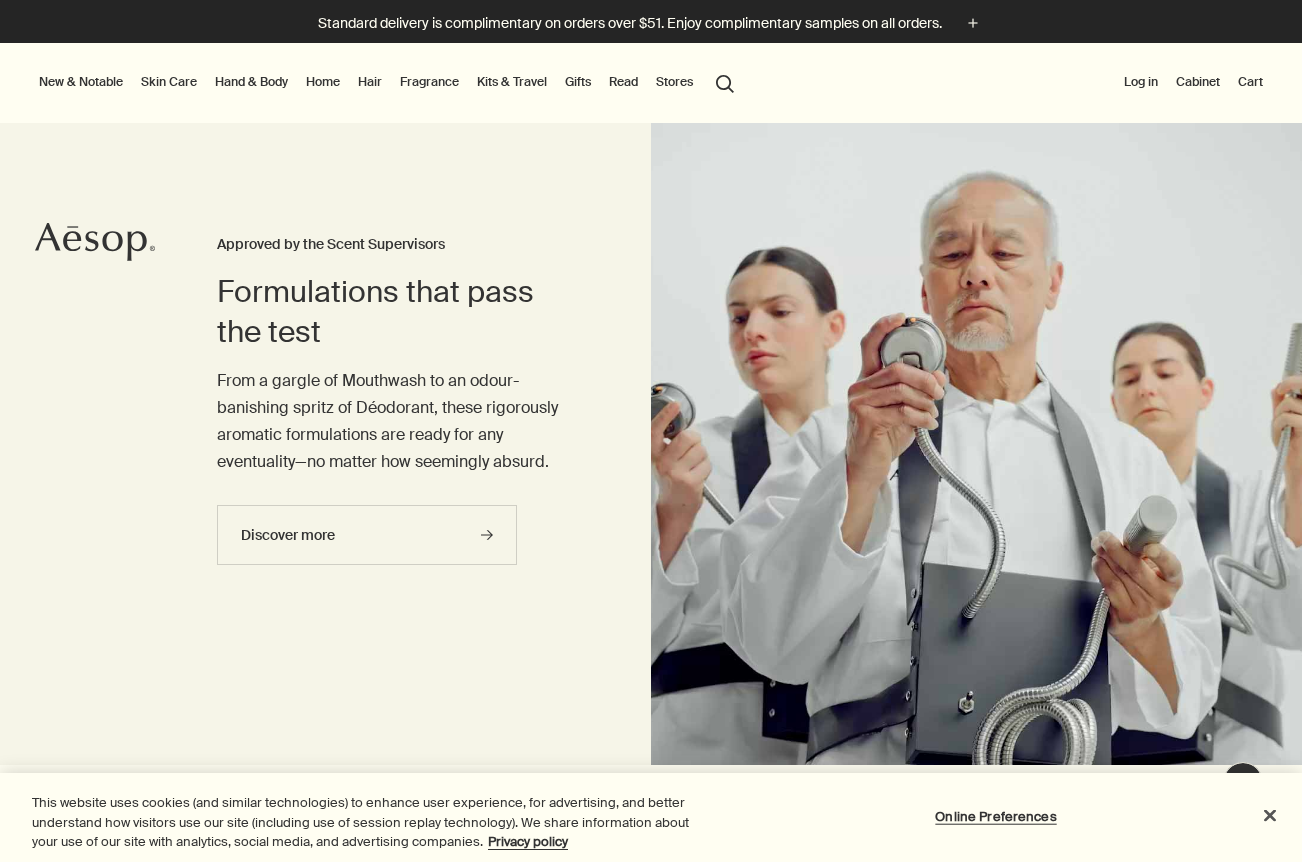 click on "search Search" at bounding box center (725, 82) 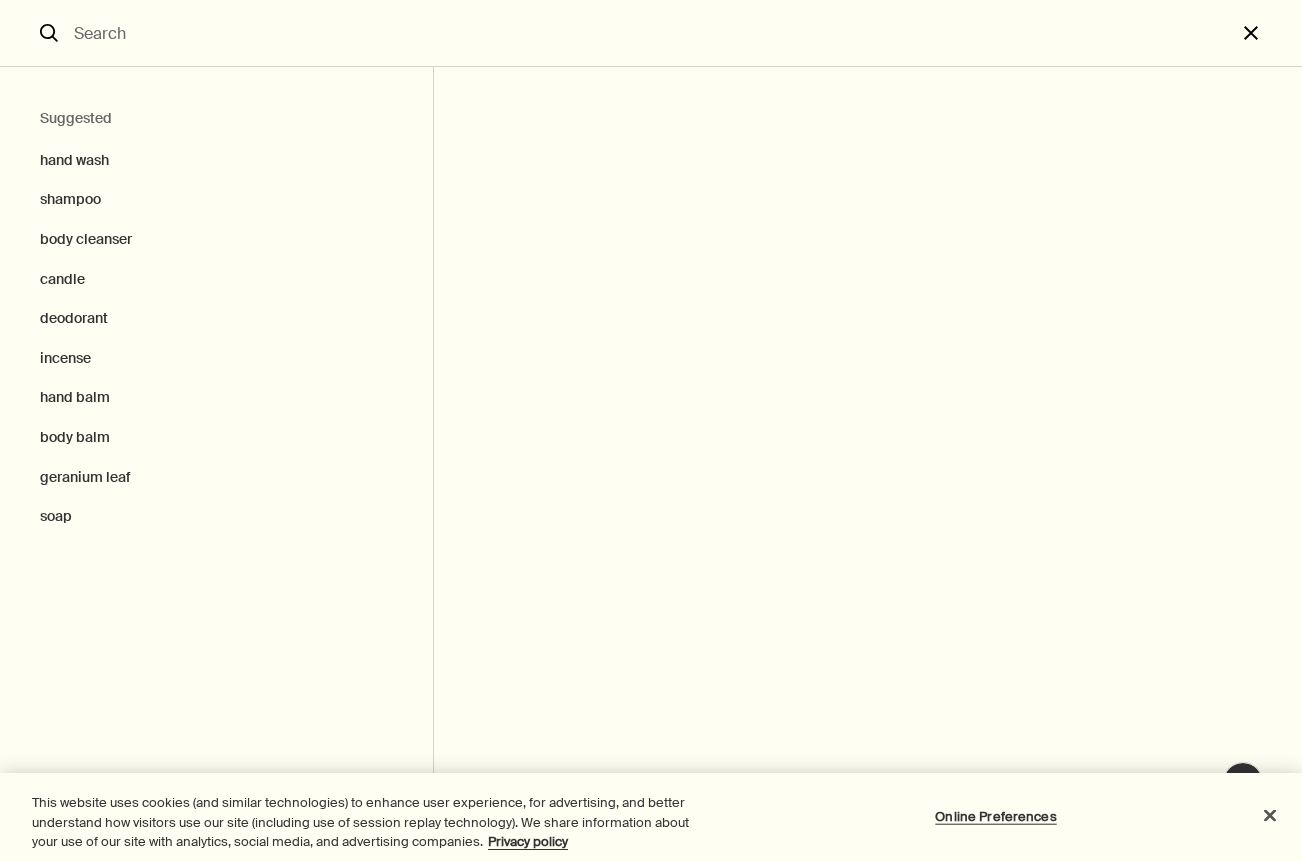 click on "close" at bounding box center [1269, 33] 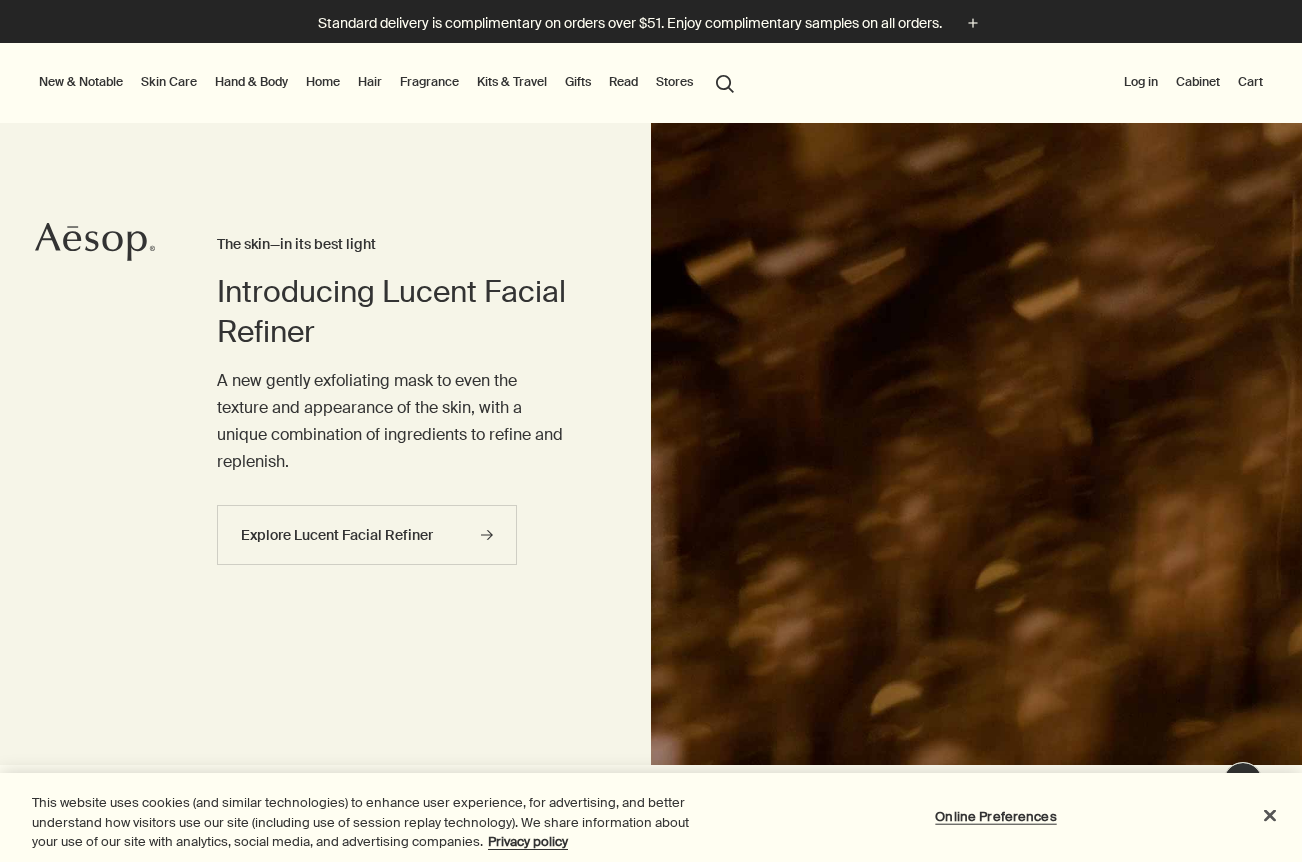 click on "Hand & Body" at bounding box center (251, 82) 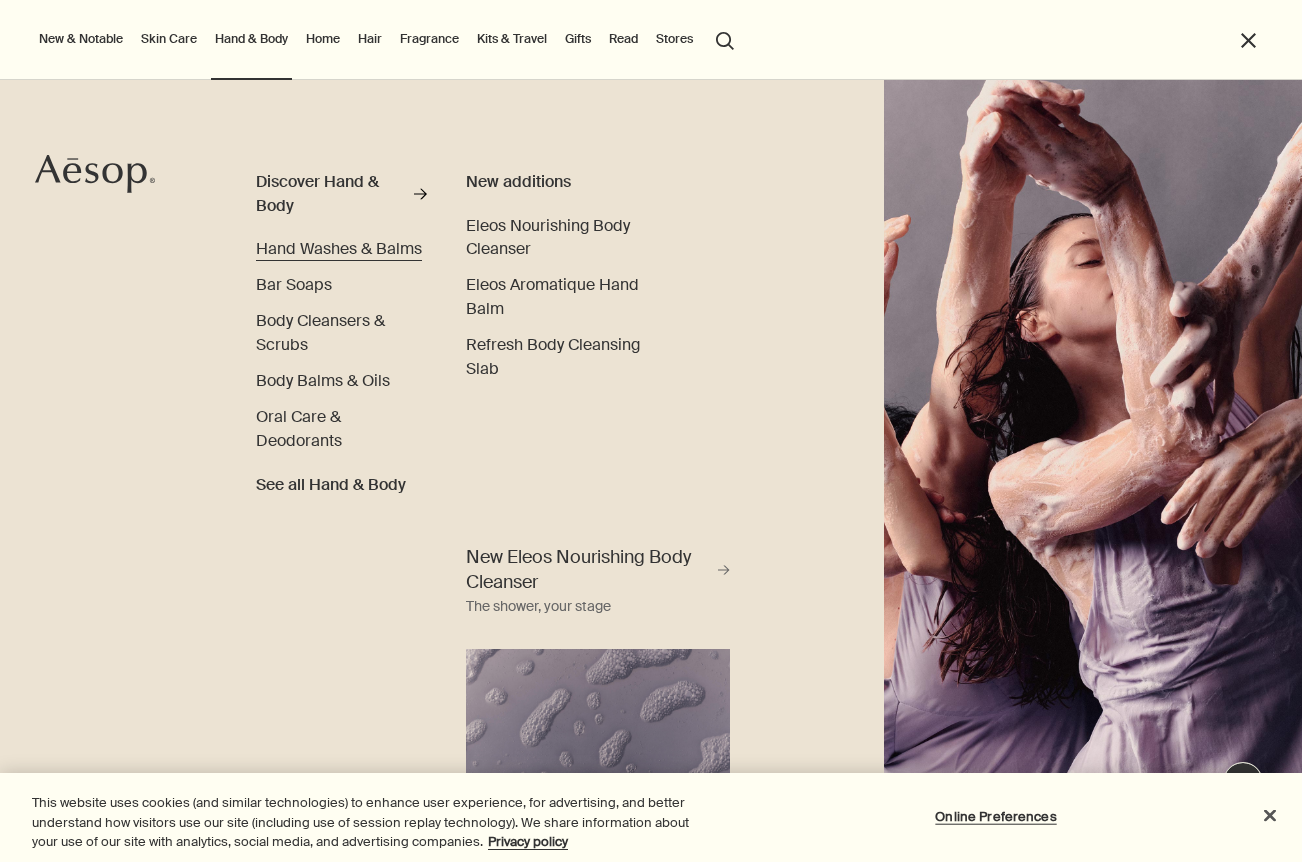 click on "Hand Washes & Balms" at bounding box center [339, 248] 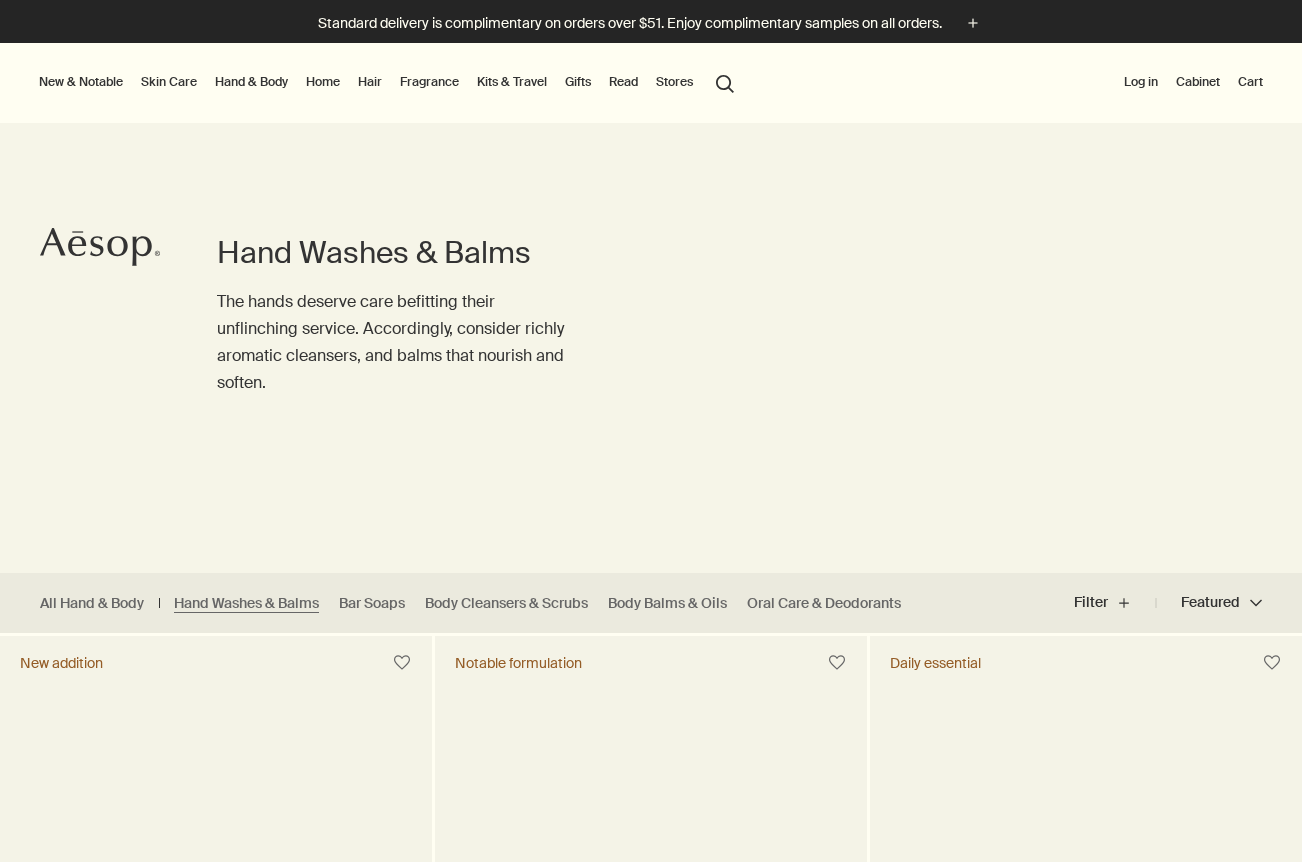 scroll, scrollTop: 0, scrollLeft: 0, axis: both 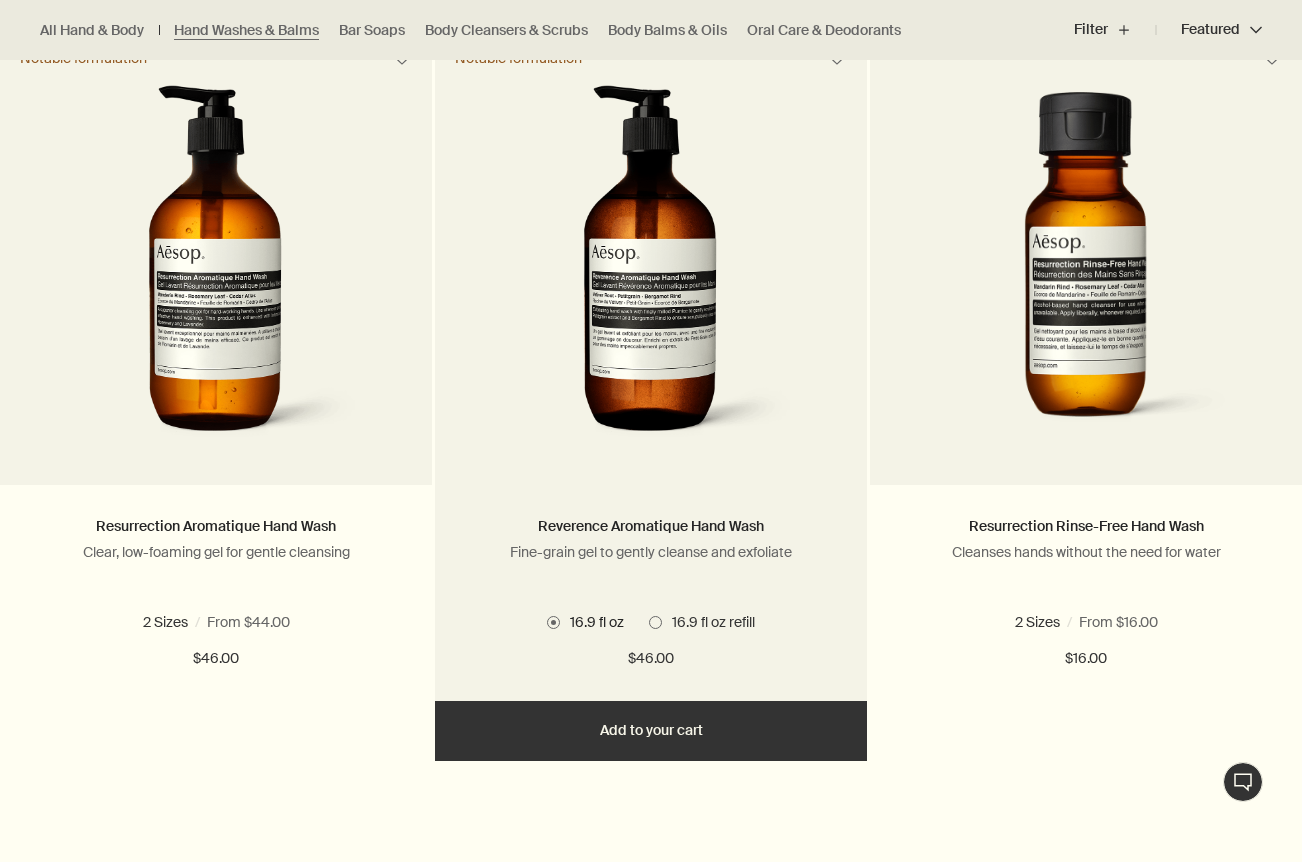click on "Add Add to your cart" at bounding box center [651, 731] 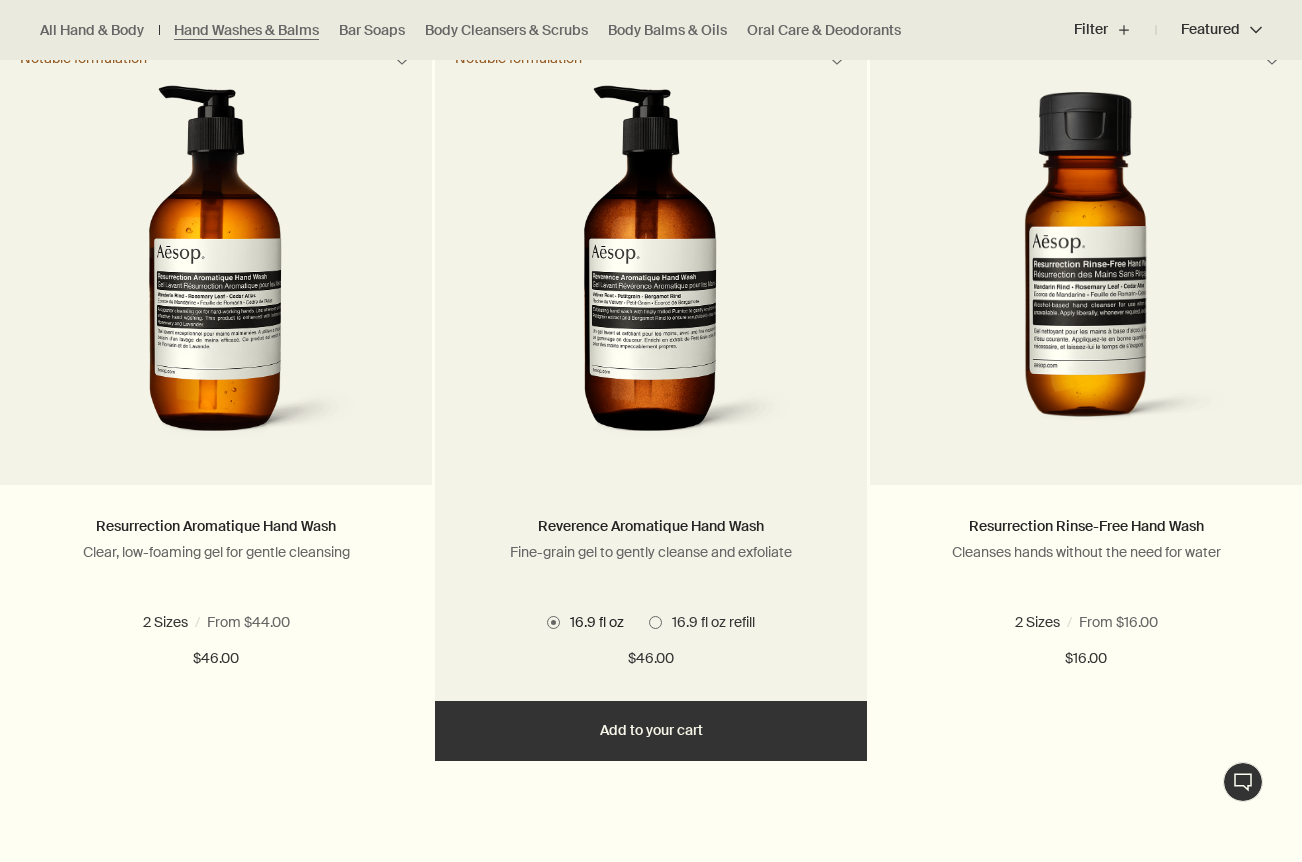 click on "Added Added to your cart Add Add to your cart" at bounding box center [651, 731] 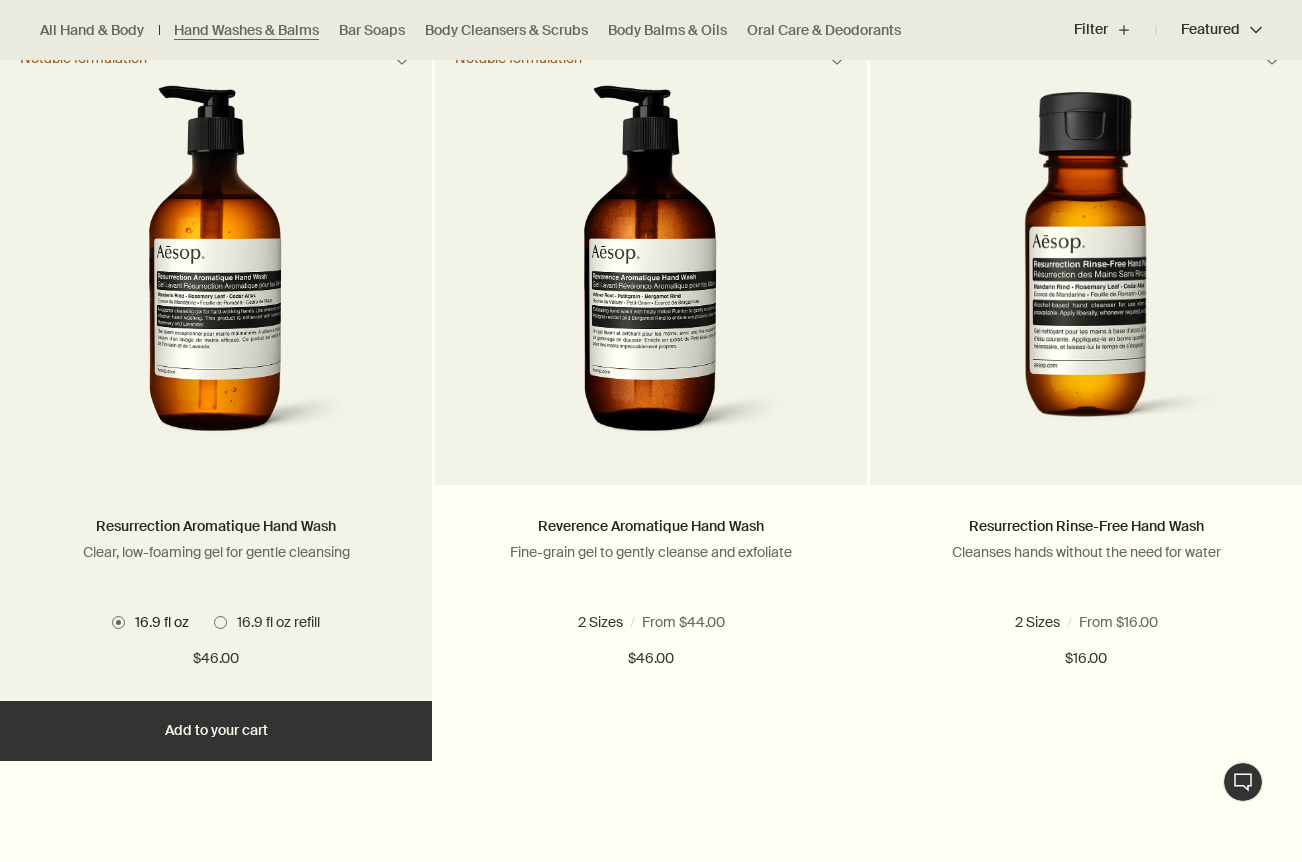 click on "Add Add to your cart" at bounding box center [216, 731] 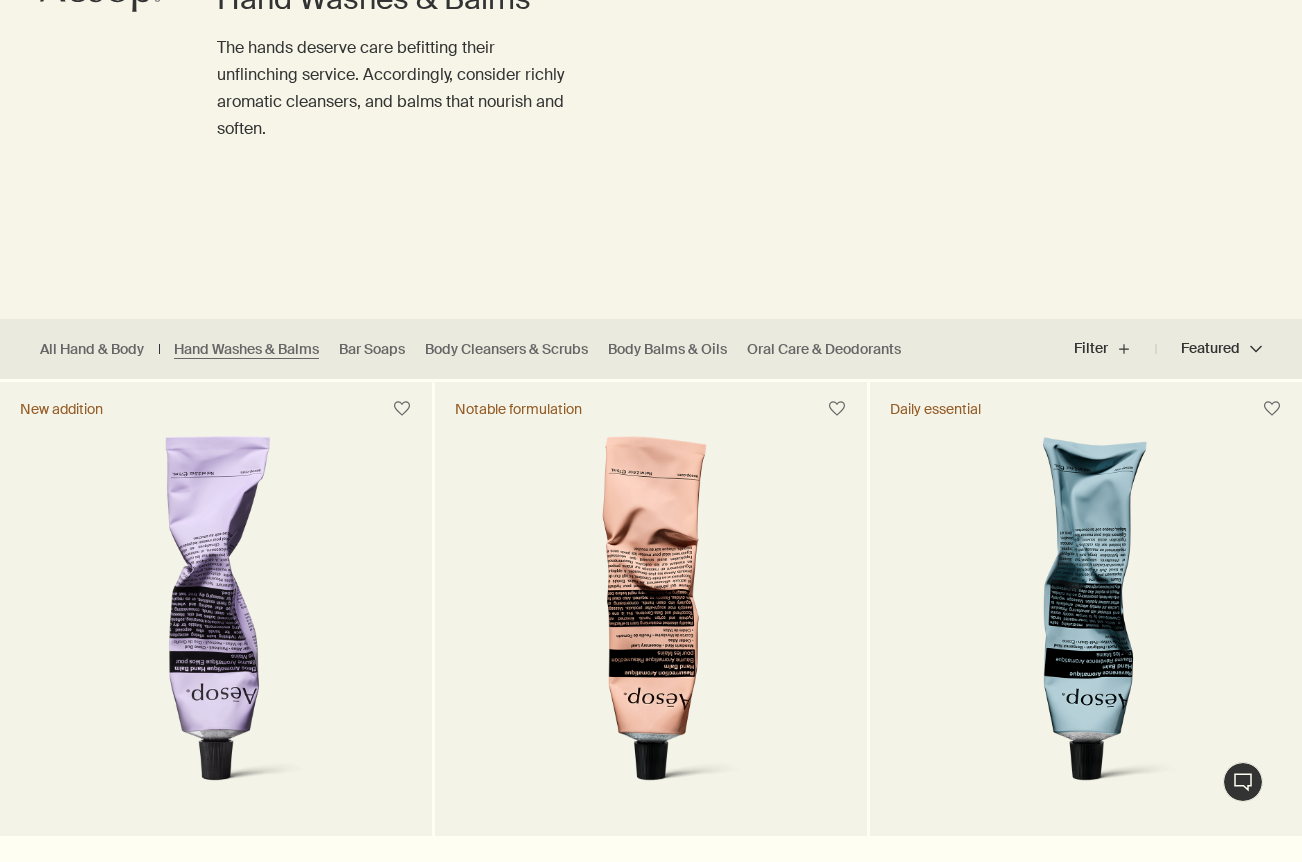 scroll, scrollTop: 0, scrollLeft: 0, axis: both 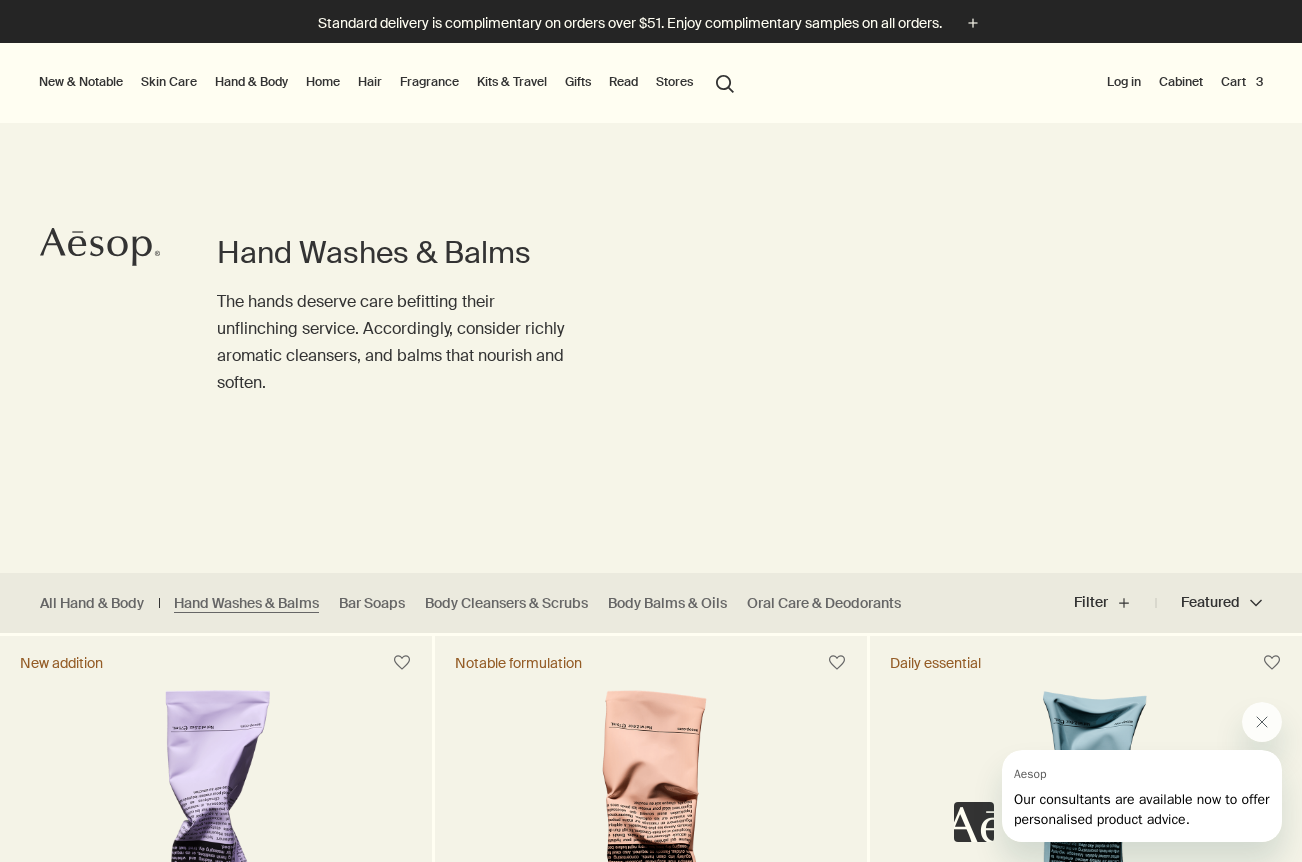 click on "search Search" at bounding box center (725, 82) 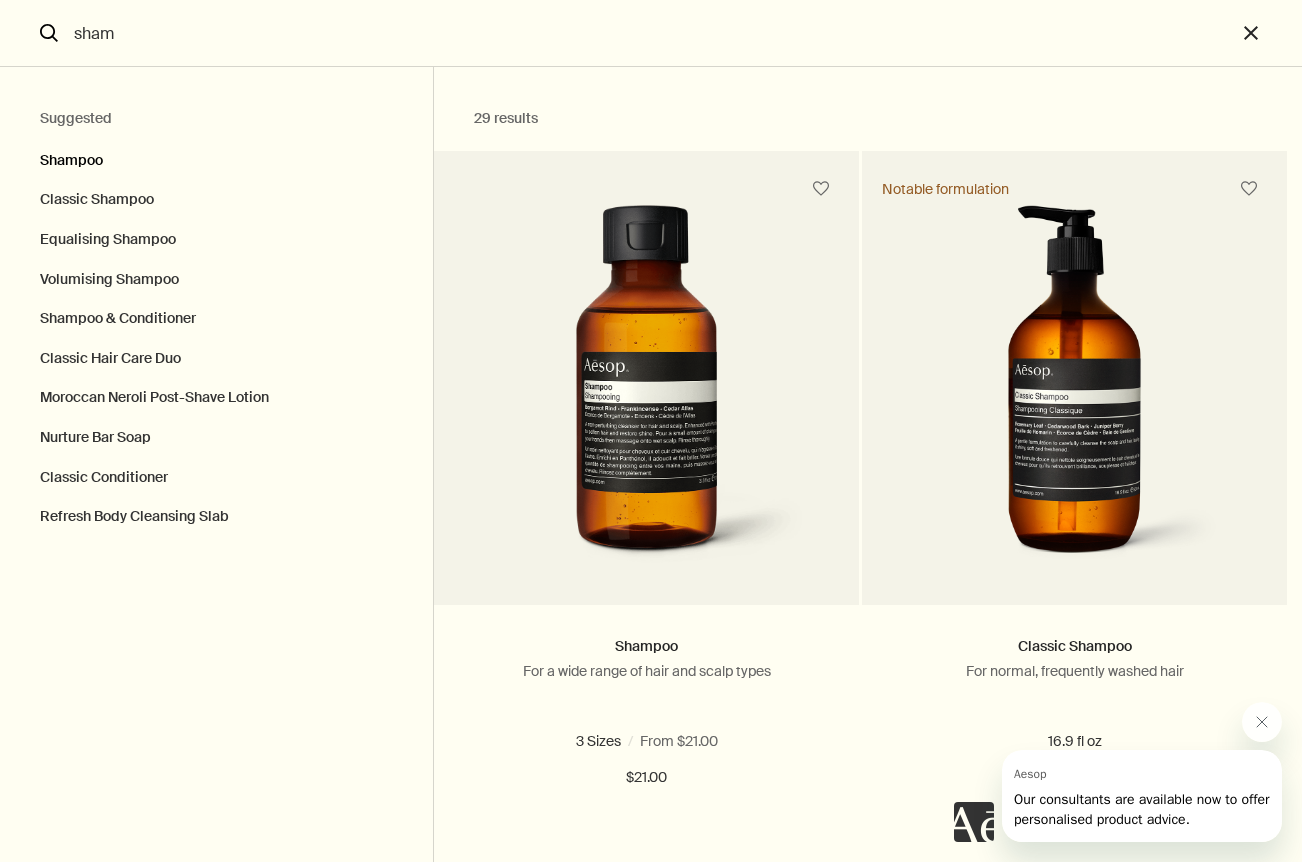 click on "Shampoo" at bounding box center (216, 156) 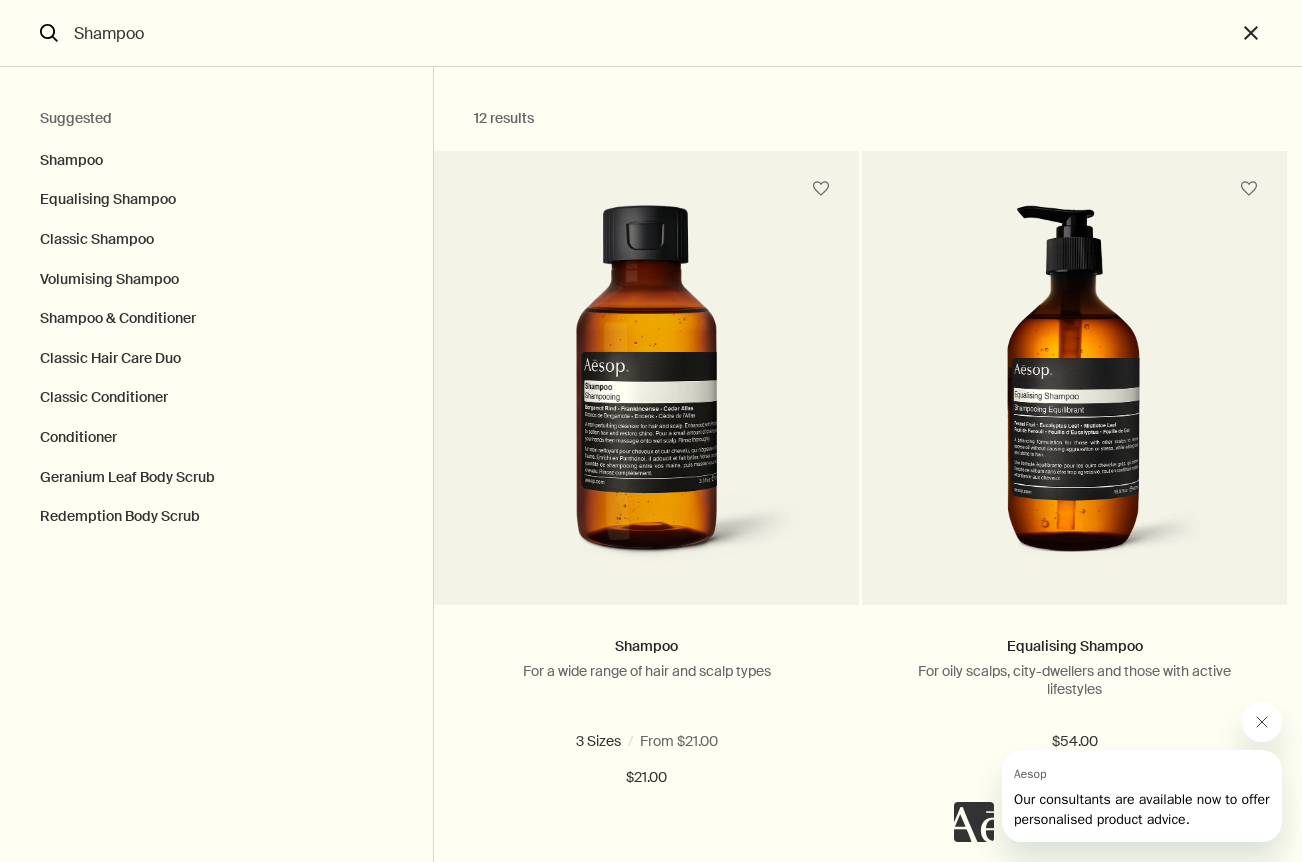 click 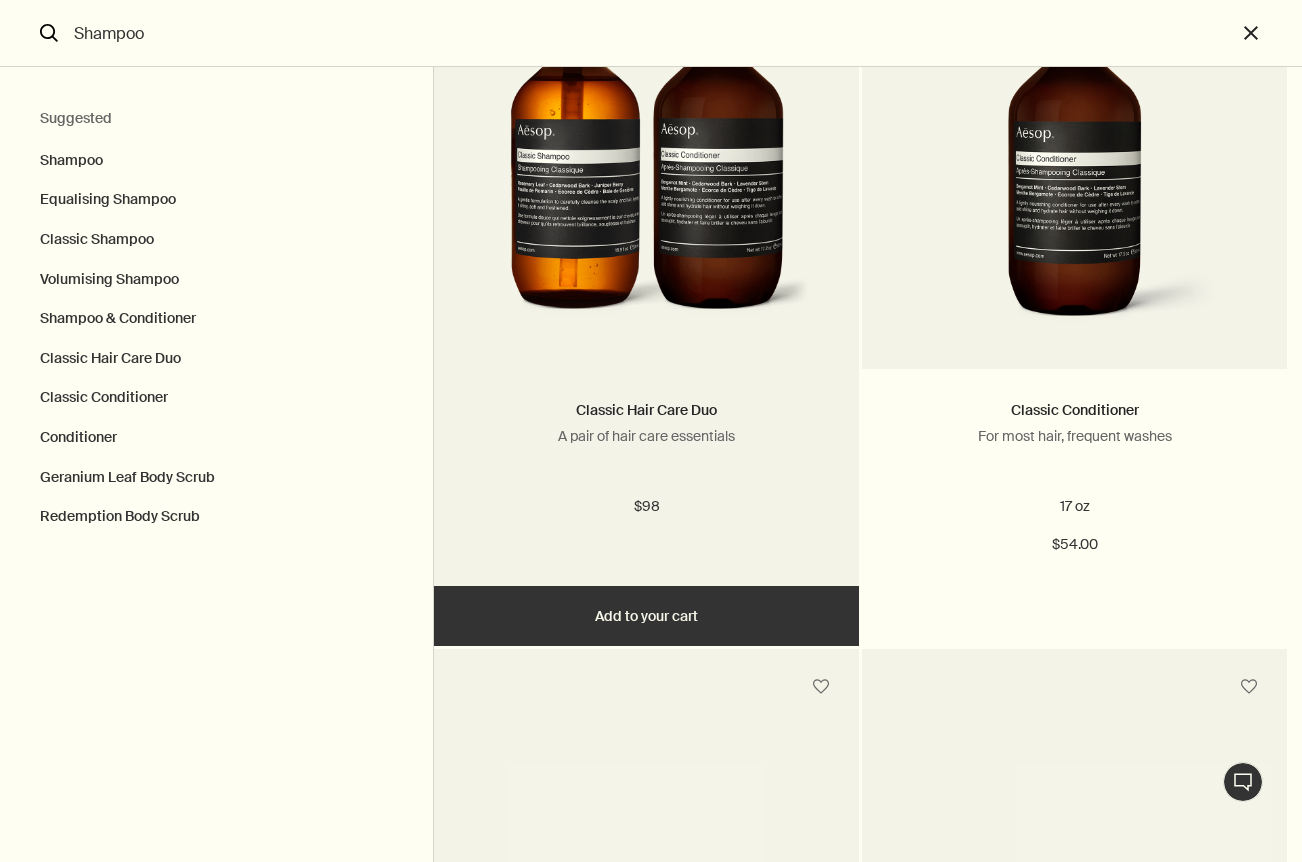scroll, scrollTop: 1705, scrollLeft: 0, axis: vertical 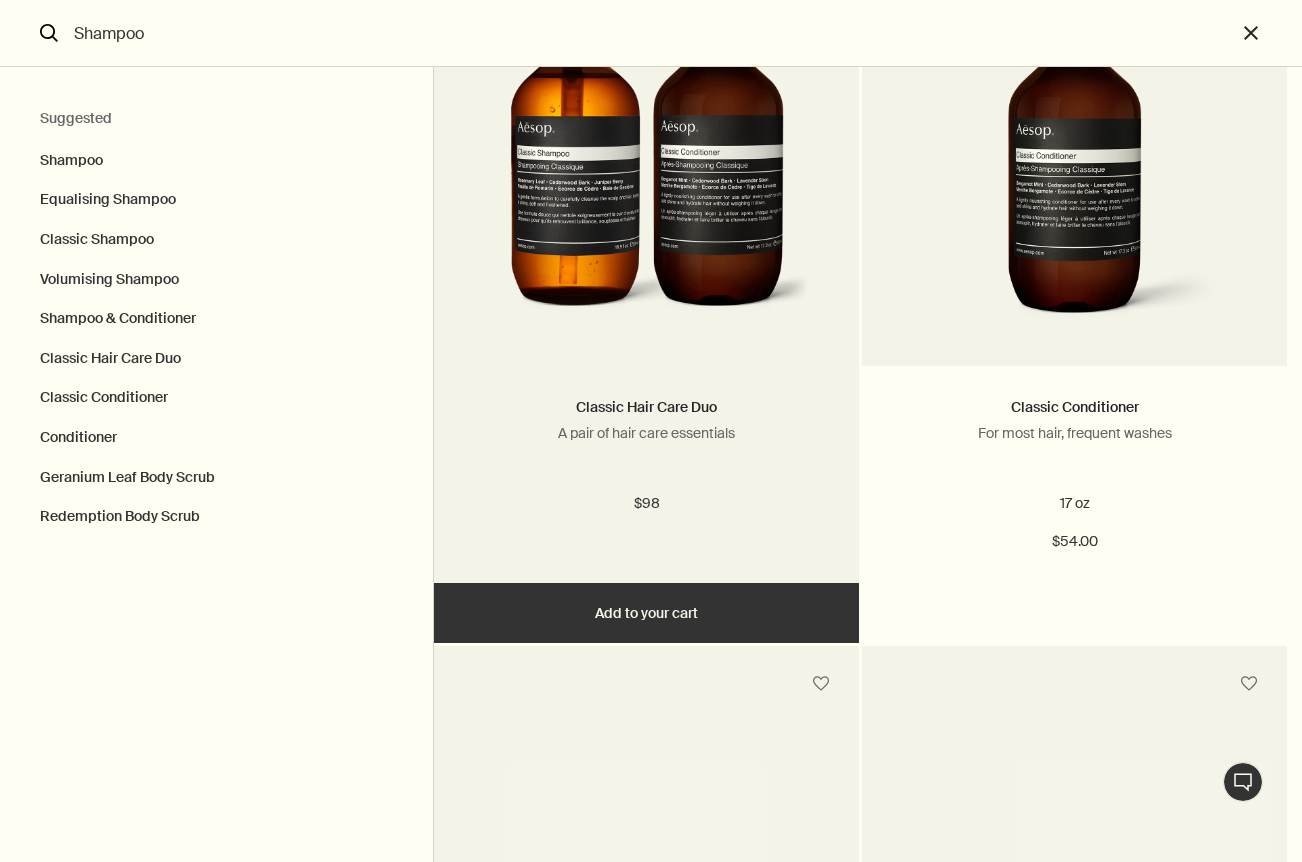 click on "Add Add to your cart" at bounding box center (646, 613) 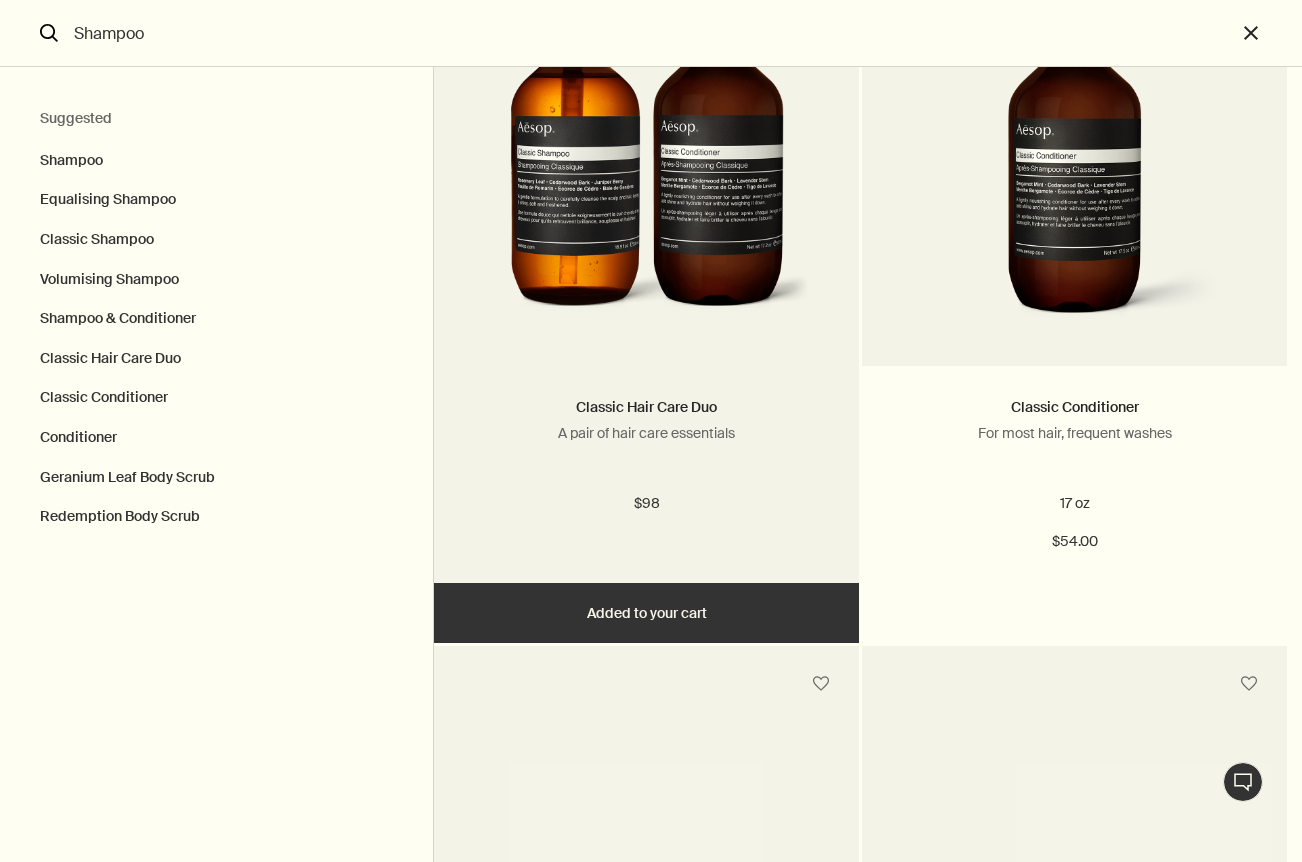 click on "Added Added to your cart Add Add to your cart" at bounding box center [646, 613] 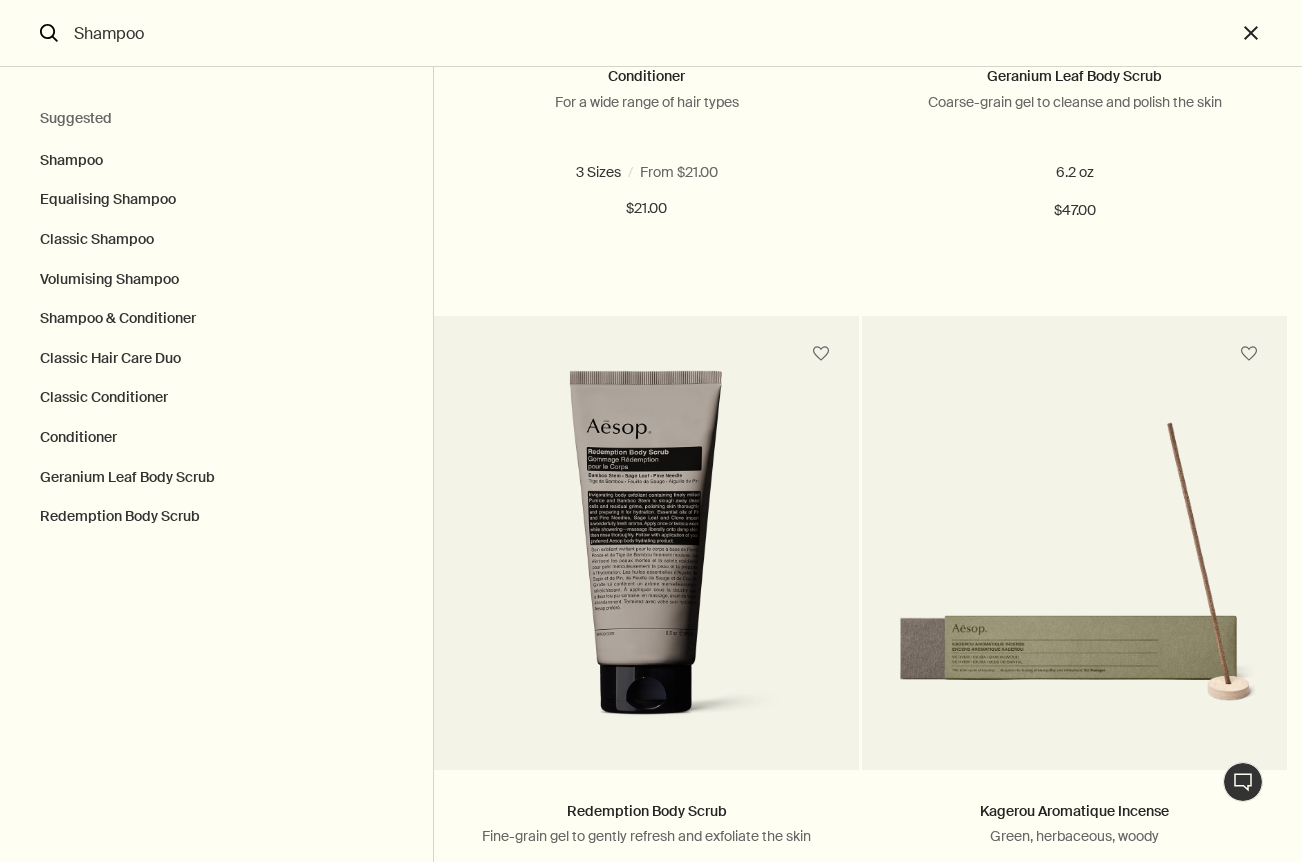 scroll, scrollTop: 2771, scrollLeft: 0, axis: vertical 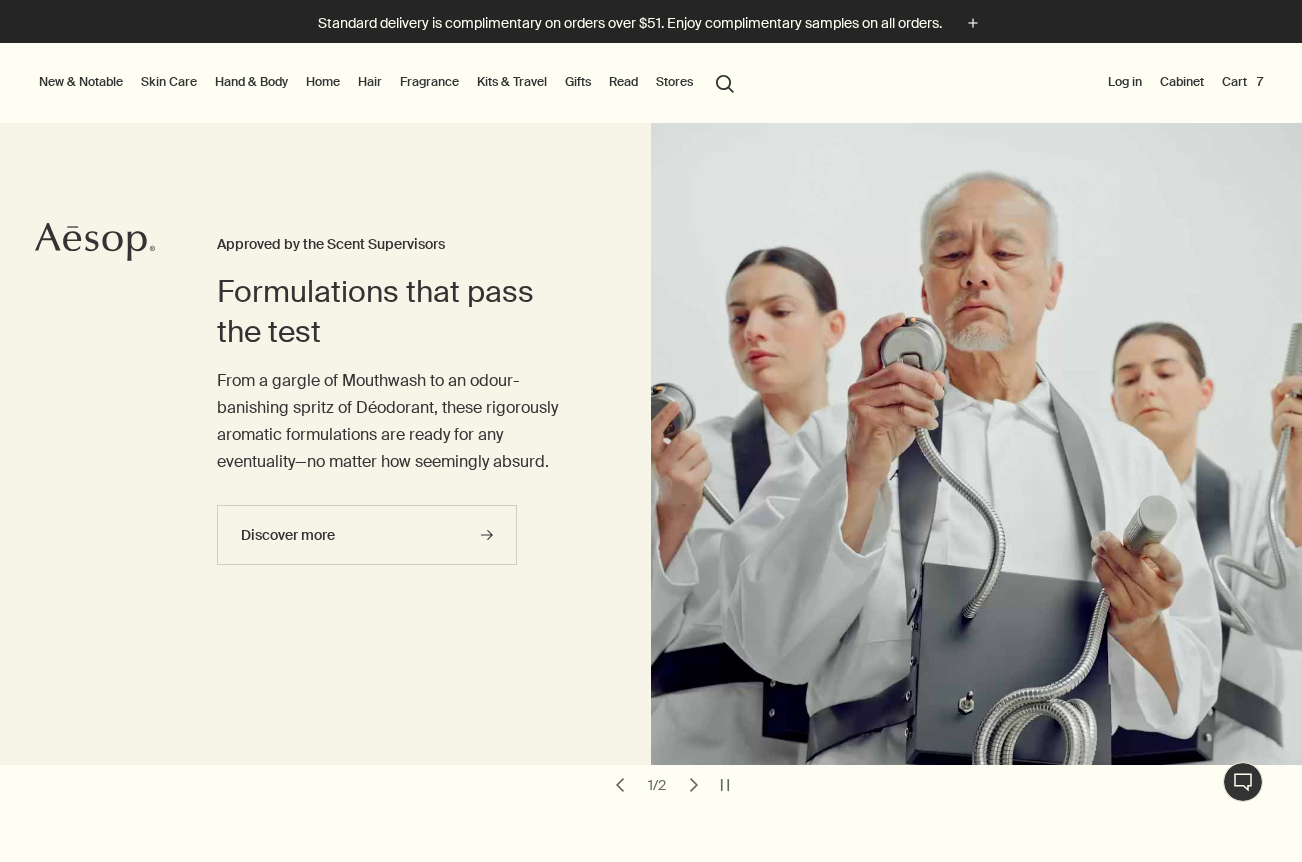 click on "Cart 7" at bounding box center [1242, 82] 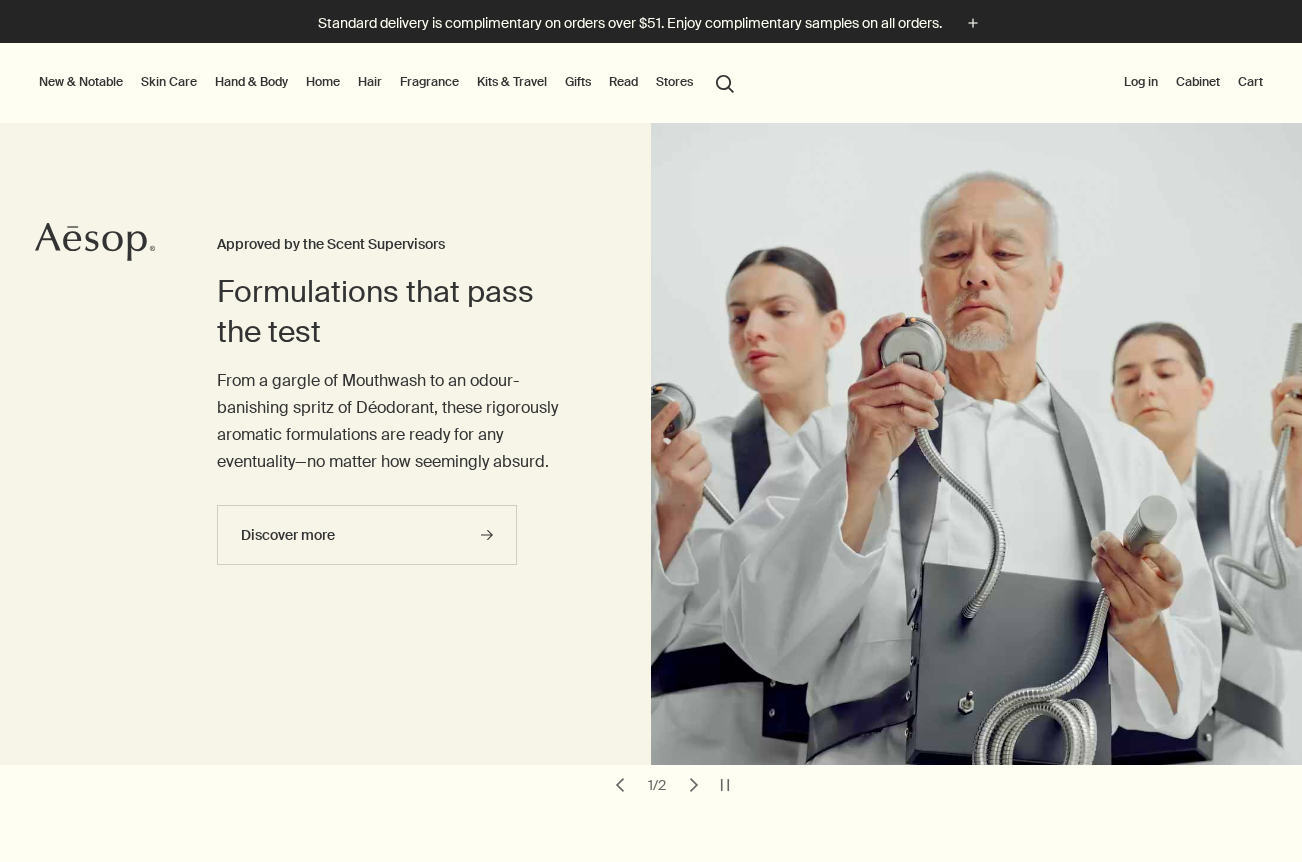 scroll, scrollTop: 0, scrollLeft: 0, axis: both 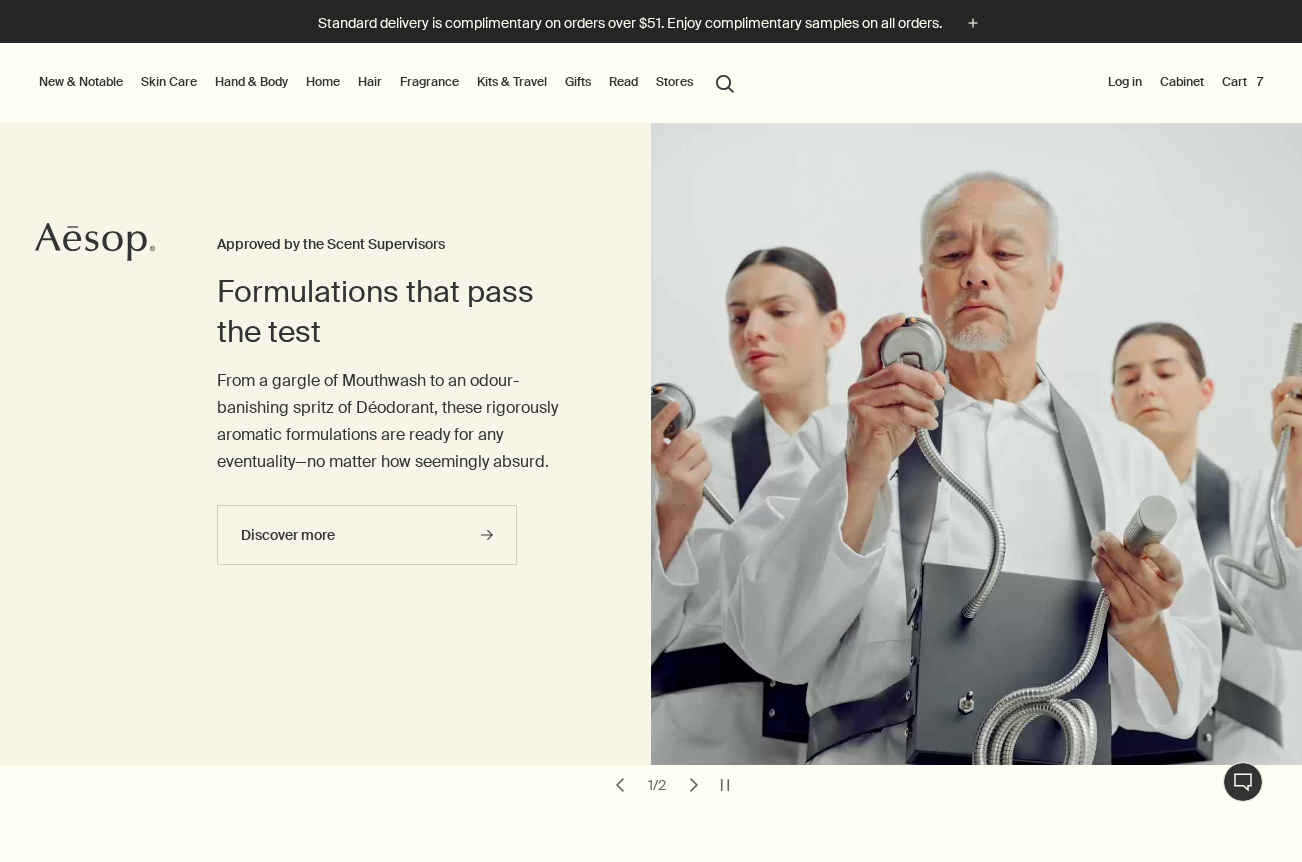 click on "search Search" at bounding box center [725, 82] 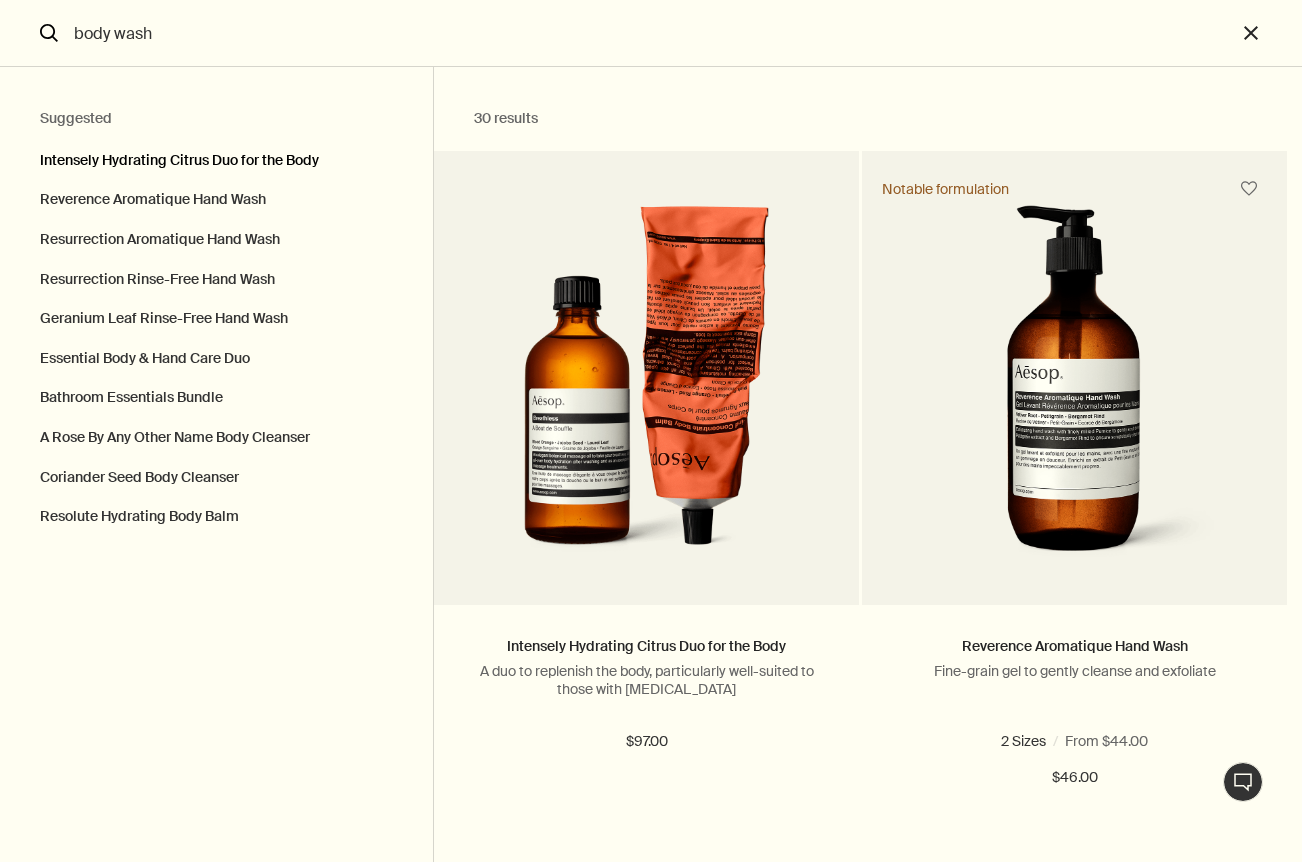 click on "Intensely Hydrating Citrus Duo for the Body" at bounding box center (216, 156) 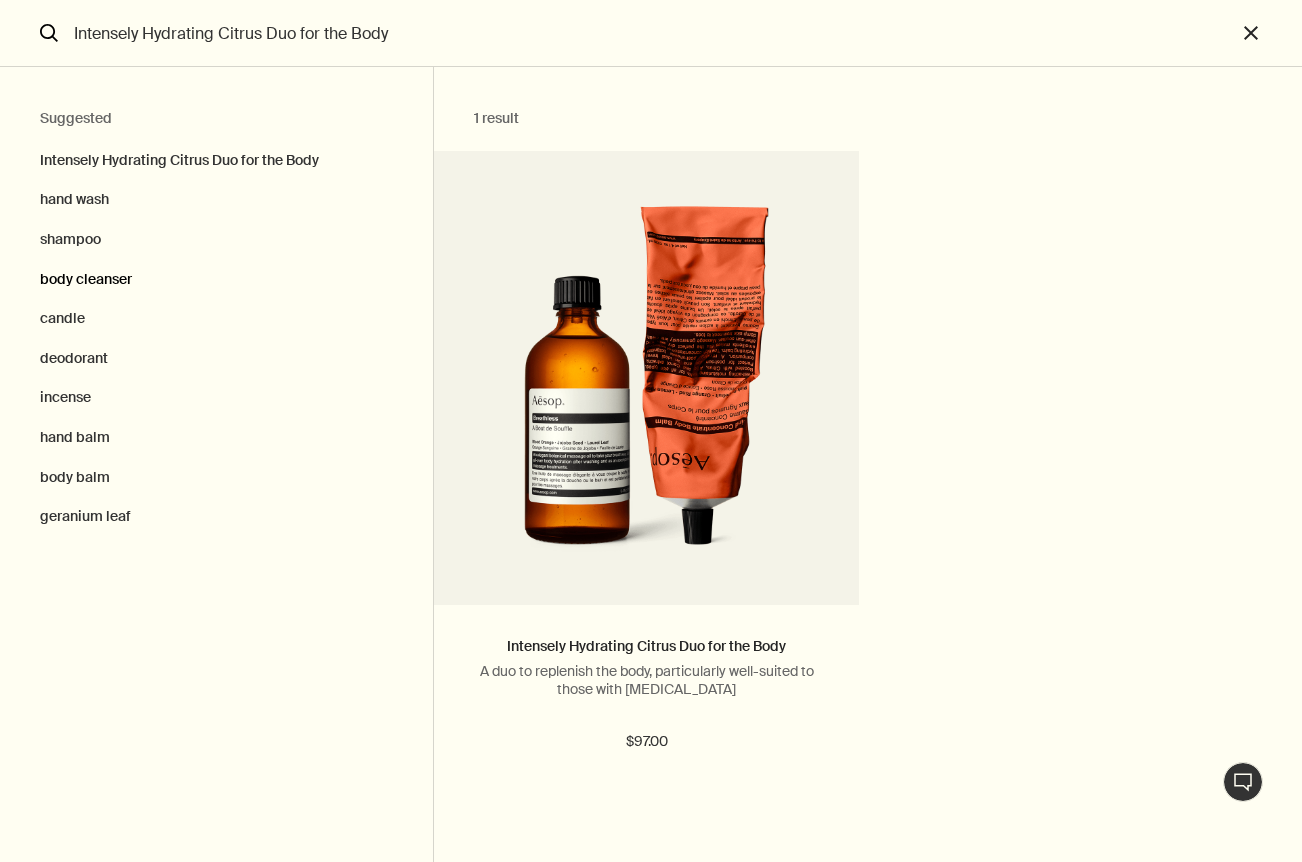 click on "body cleanser" at bounding box center [216, 280] 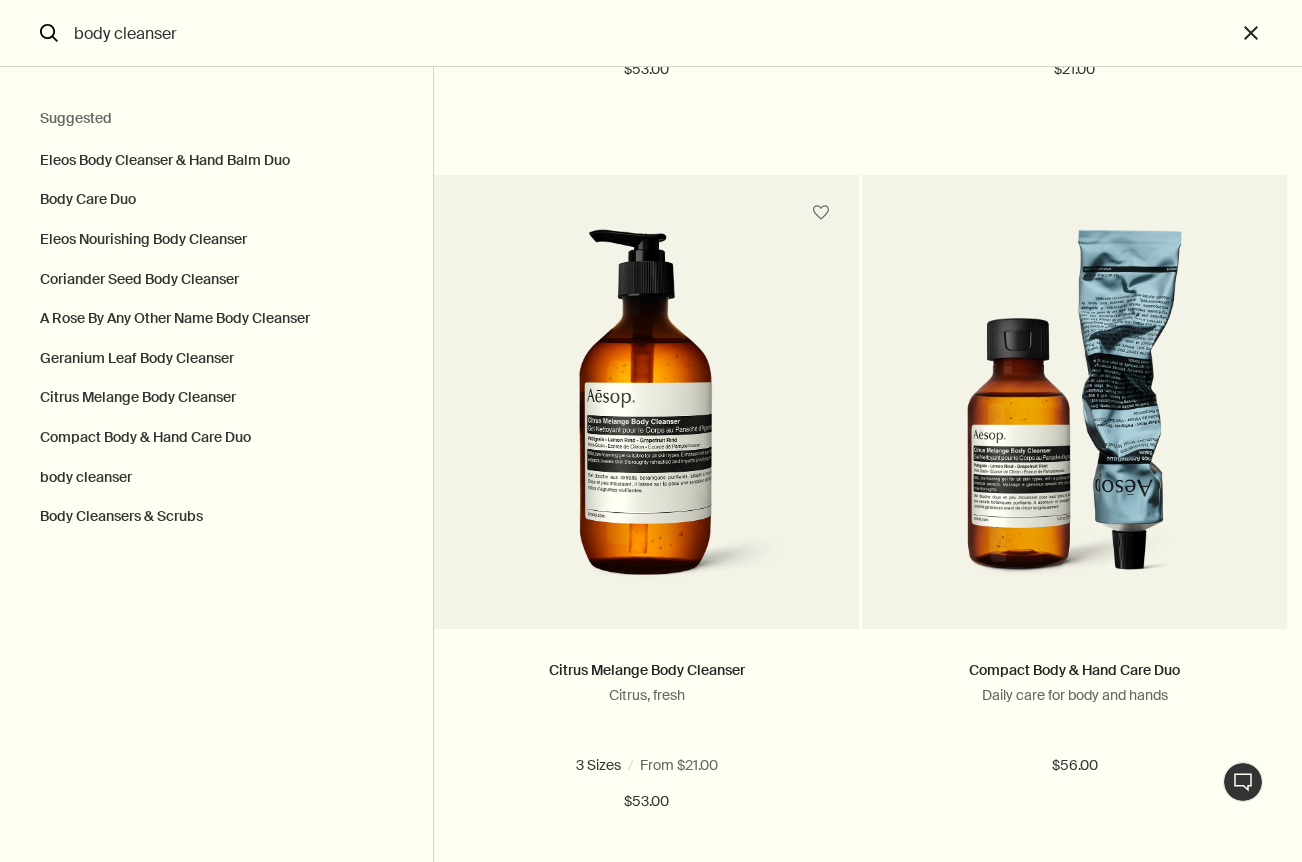 scroll, scrollTop: 2138, scrollLeft: 0, axis: vertical 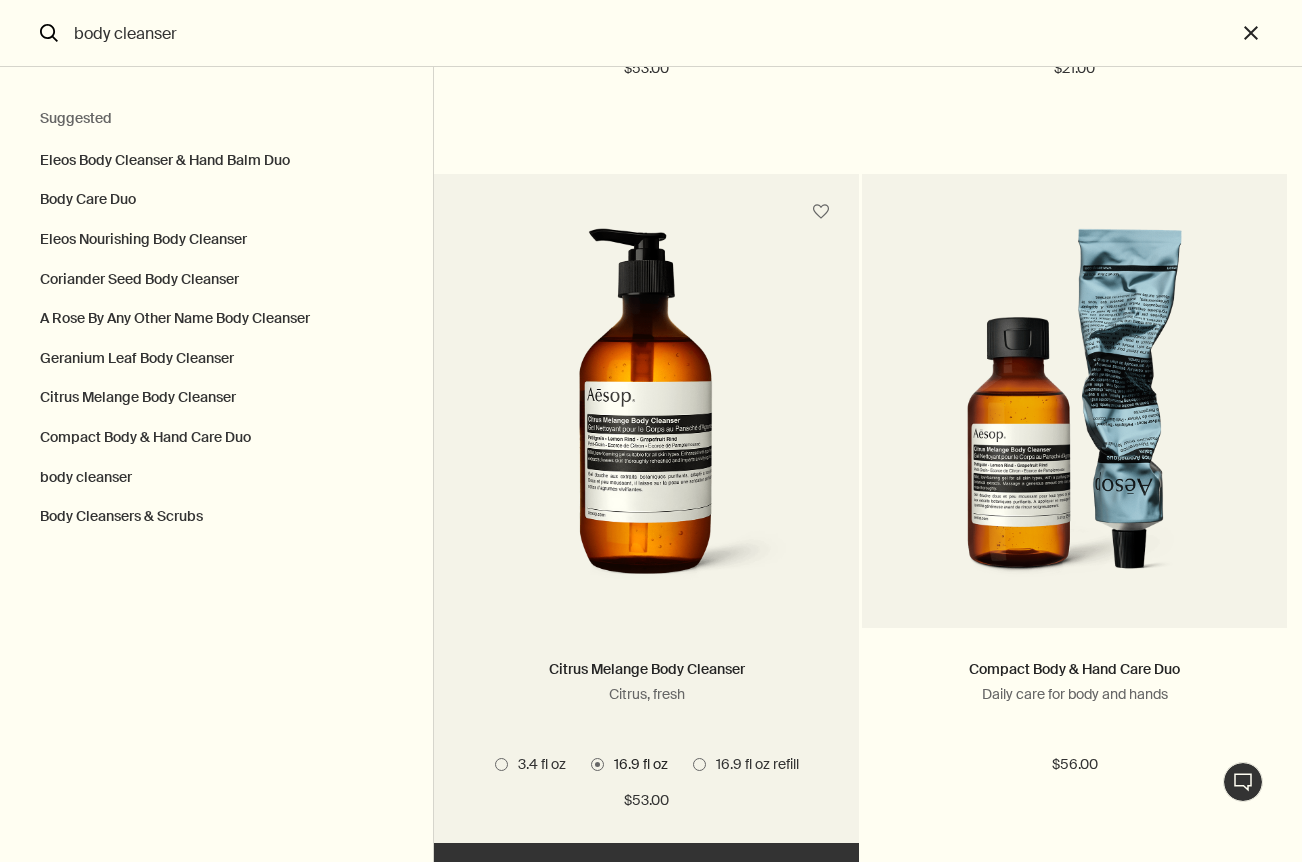 click at bounding box center (646, 413) 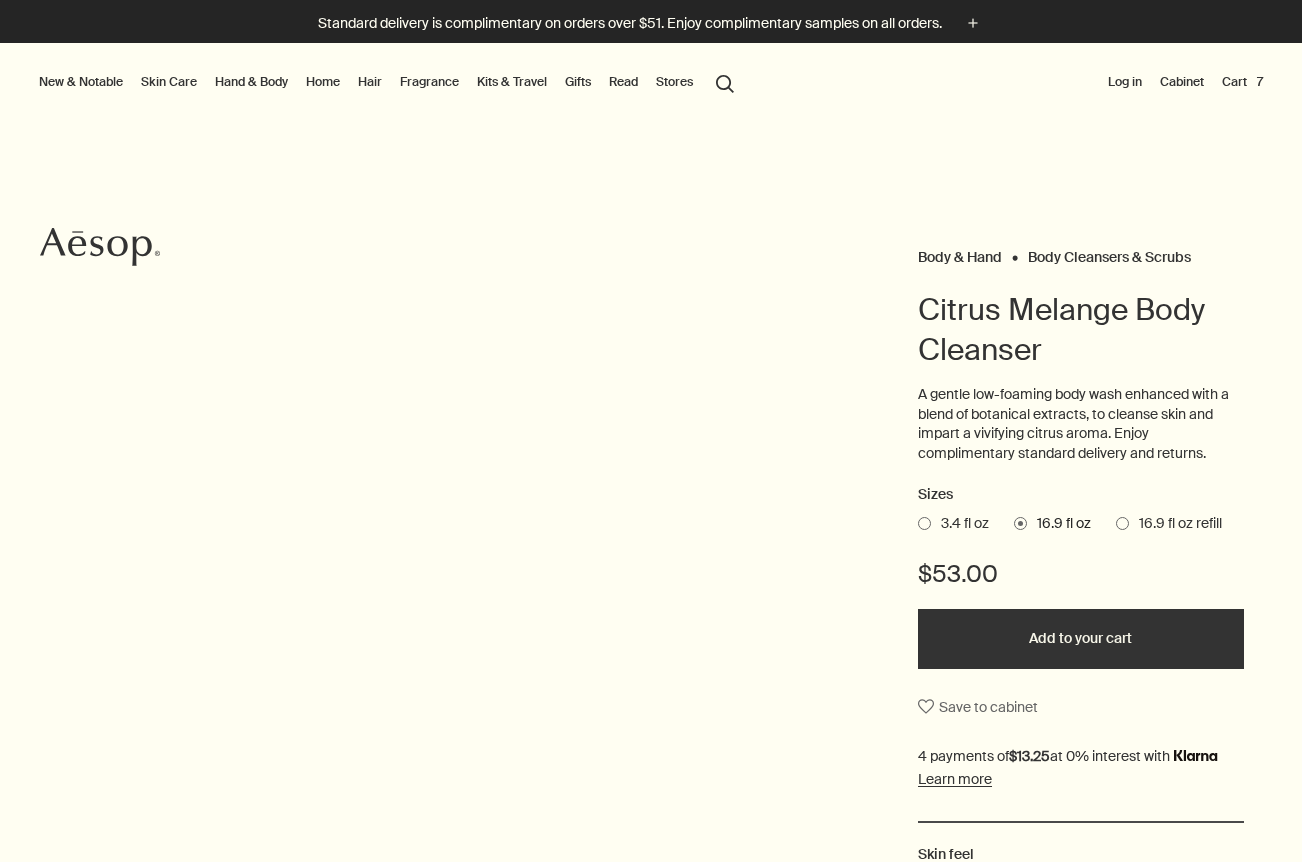 scroll, scrollTop: 0, scrollLeft: 0, axis: both 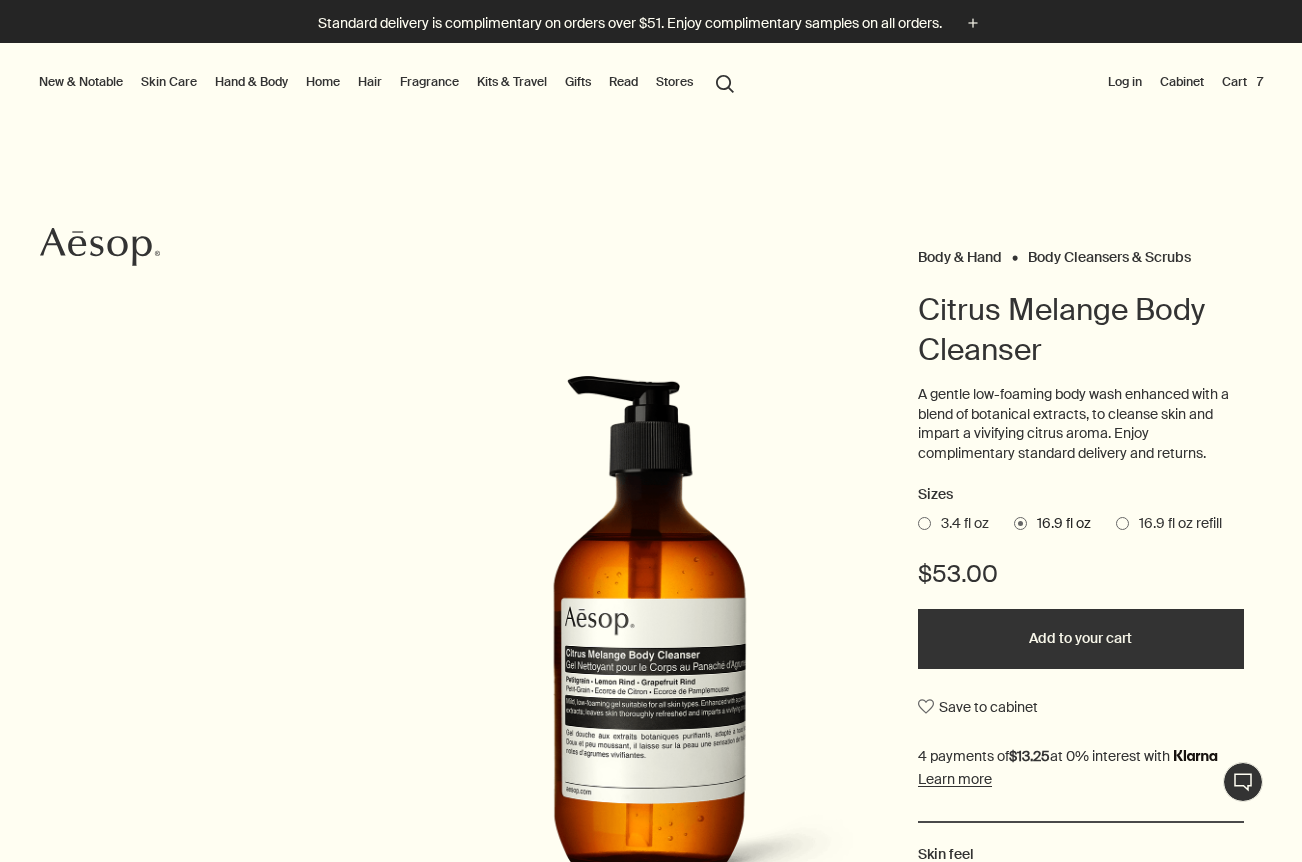 click at bounding box center (1122, 523) 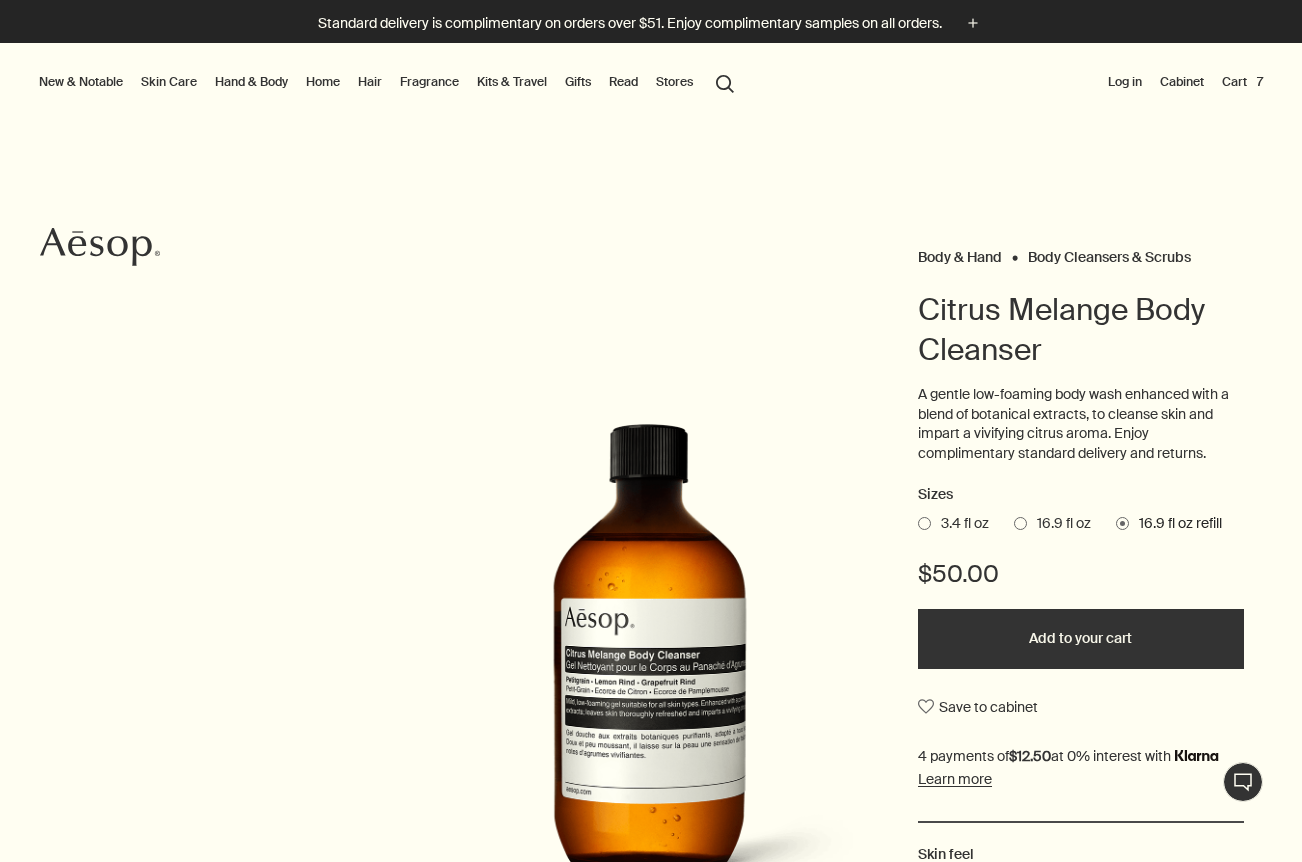 click at bounding box center [1020, 523] 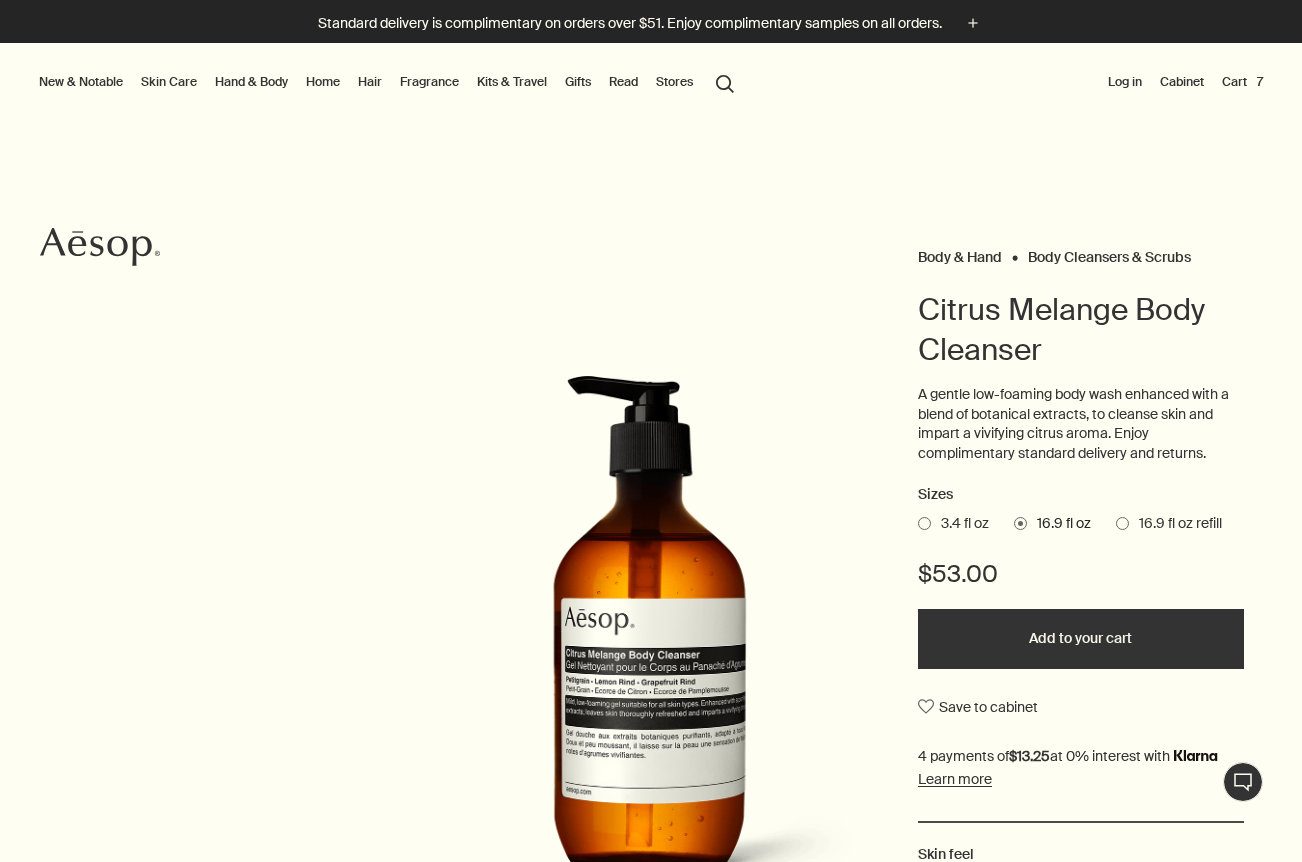 click on "Add to your cart" at bounding box center (1081, 639) 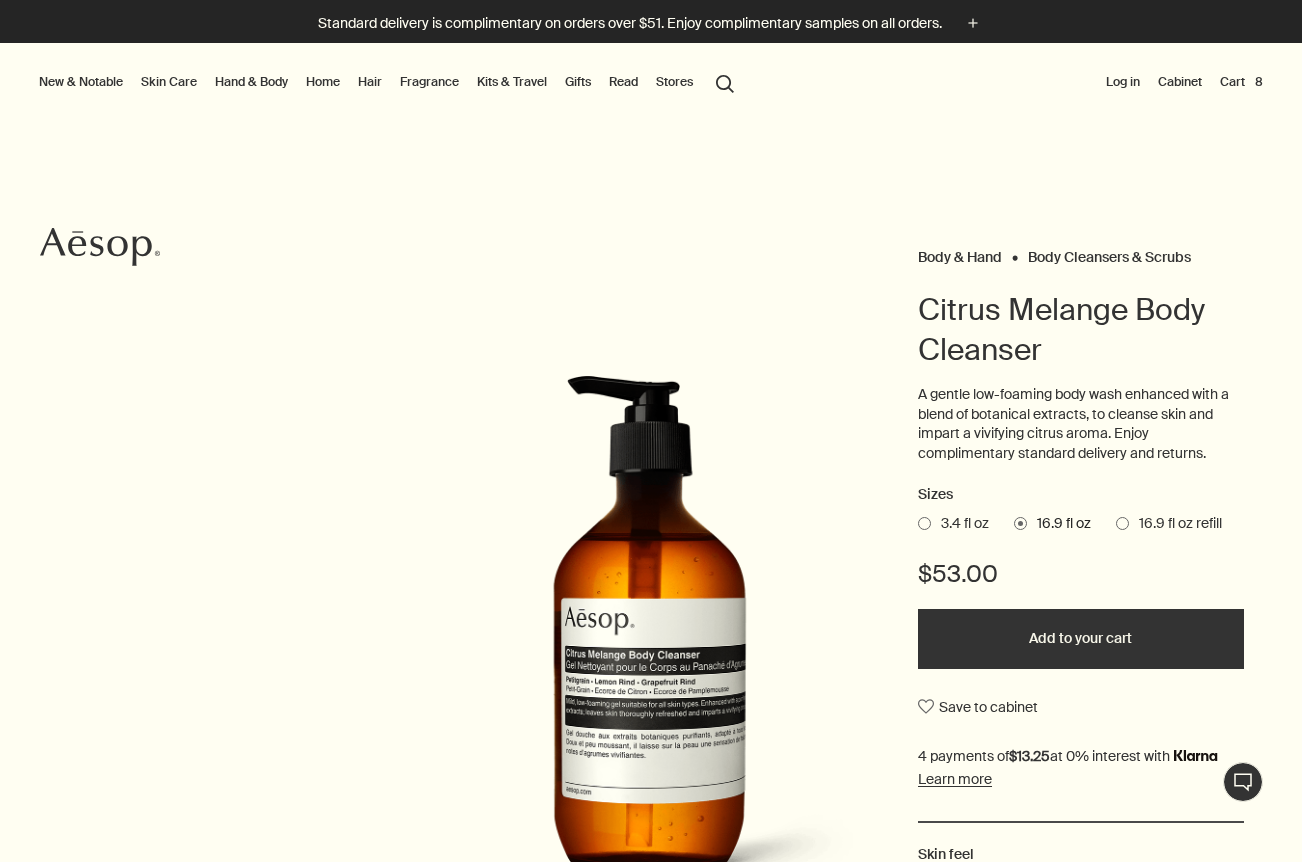 click on "Added to your cart Add to your cart" at bounding box center (1081, 639) 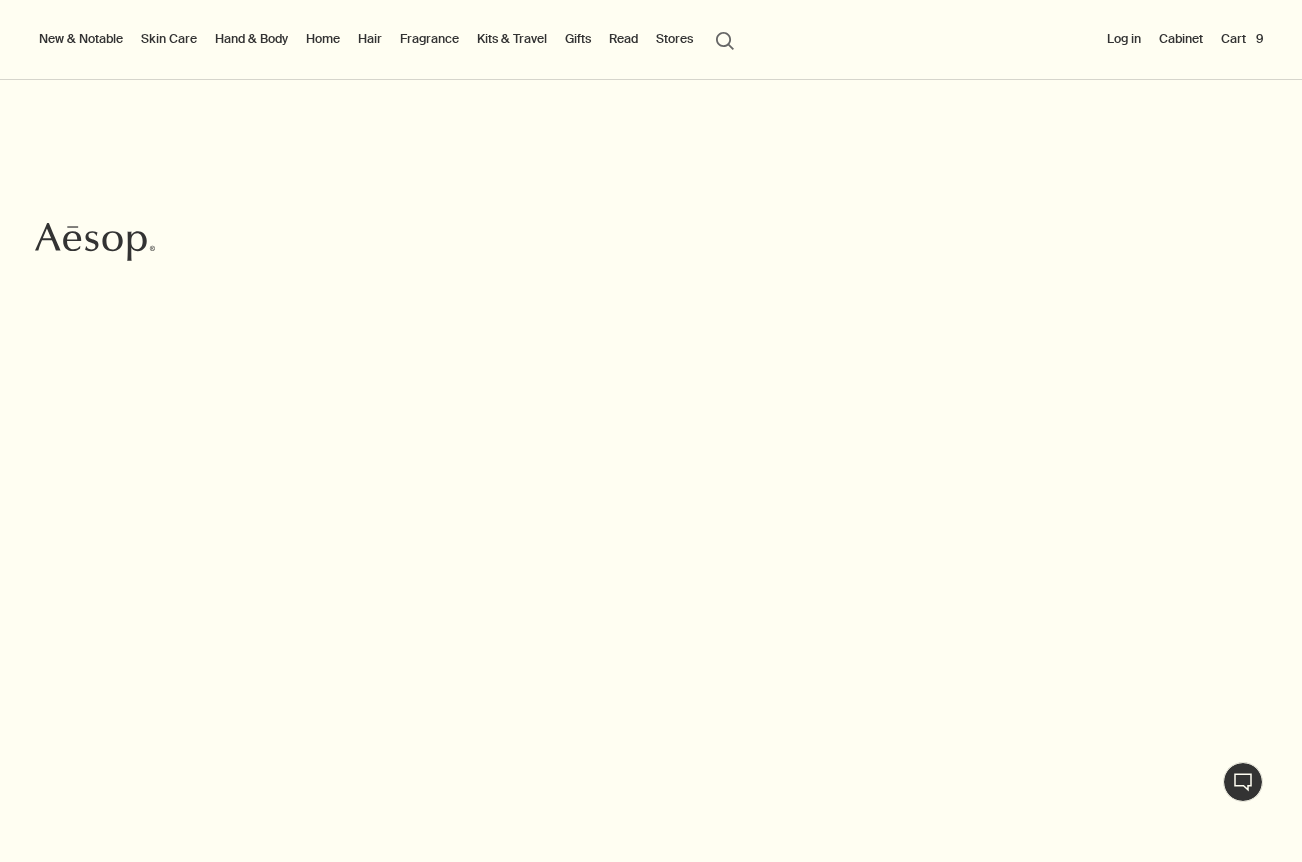 scroll, scrollTop: 0, scrollLeft: 0, axis: both 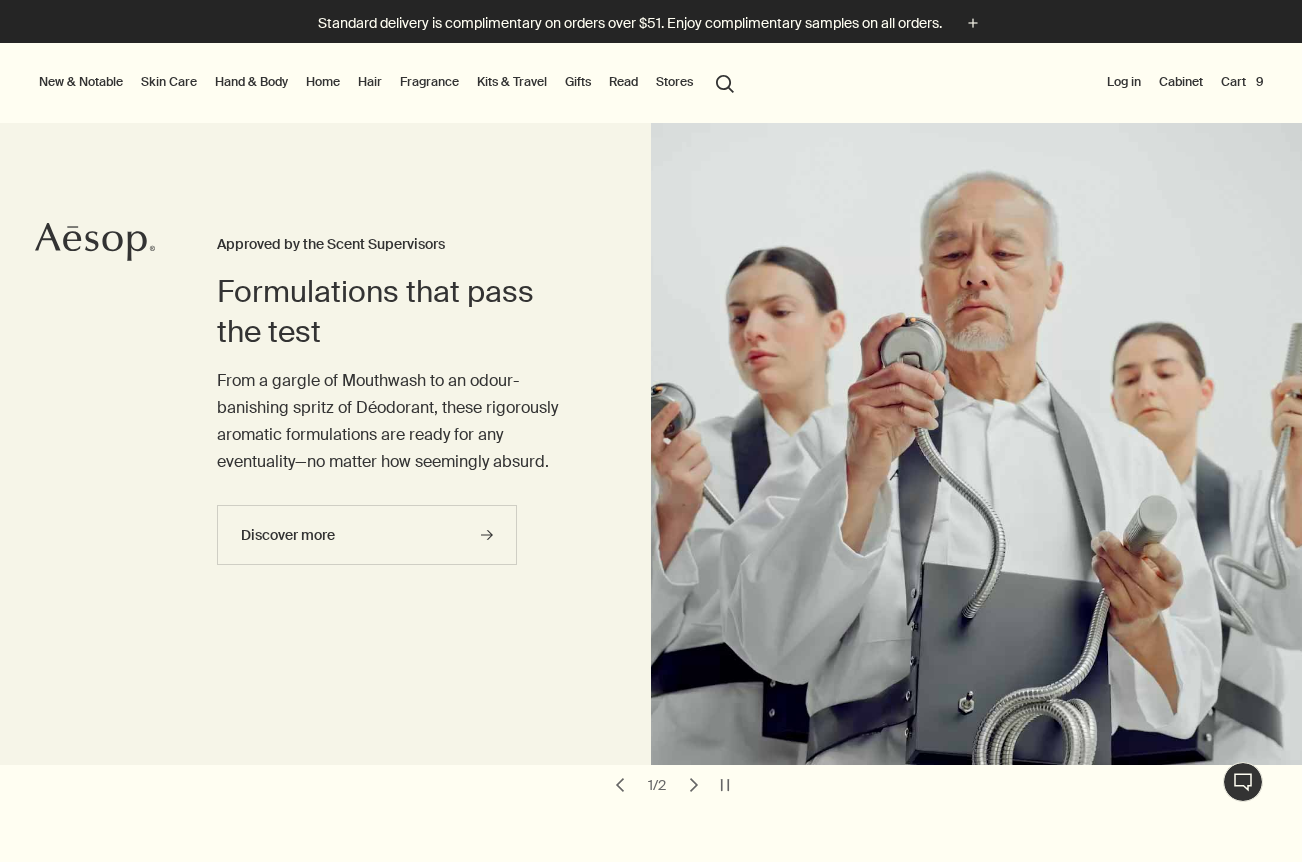 click on "Cart 9" at bounding box center (1242, 82) 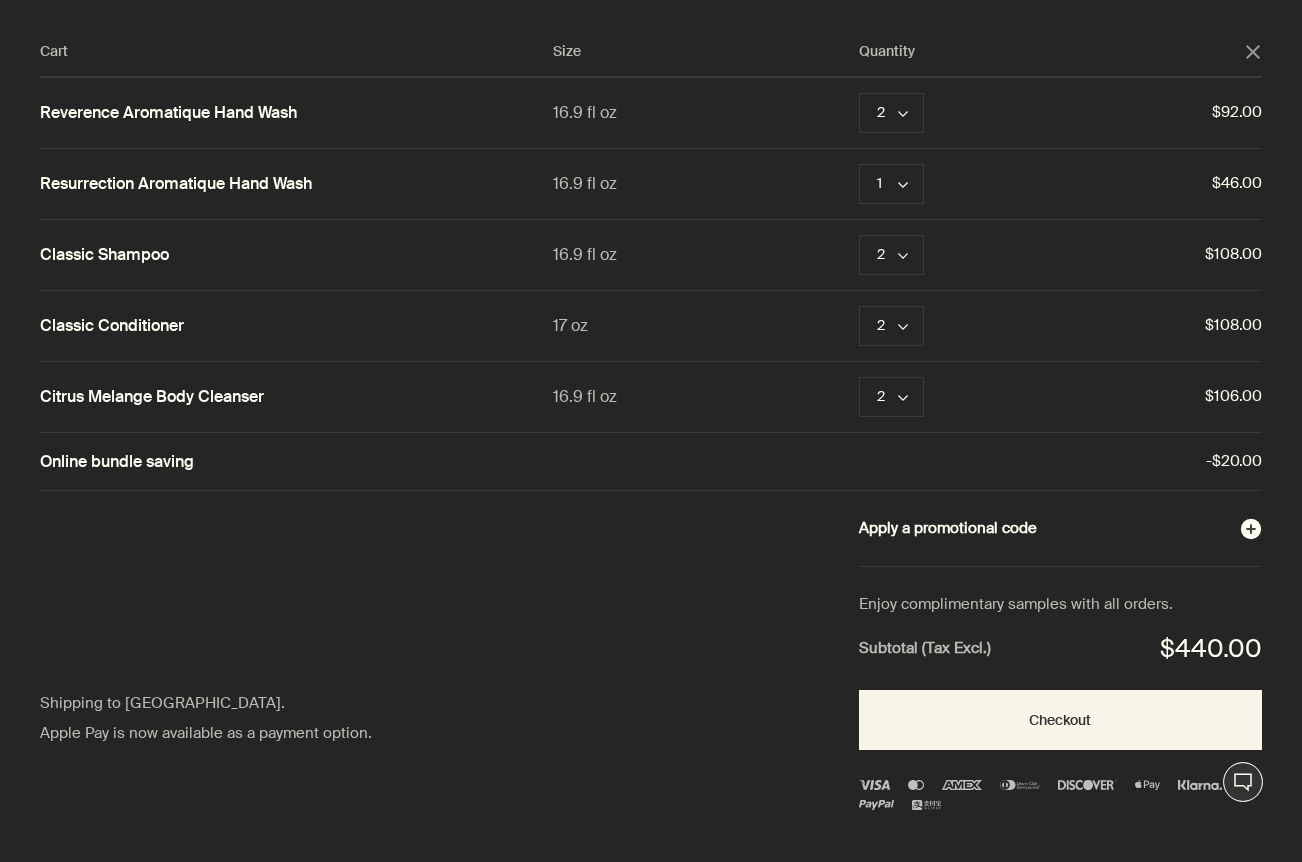 click on "Apply a promotional code plusAndCloseWithCircle" at bounding box center (1060, 529) 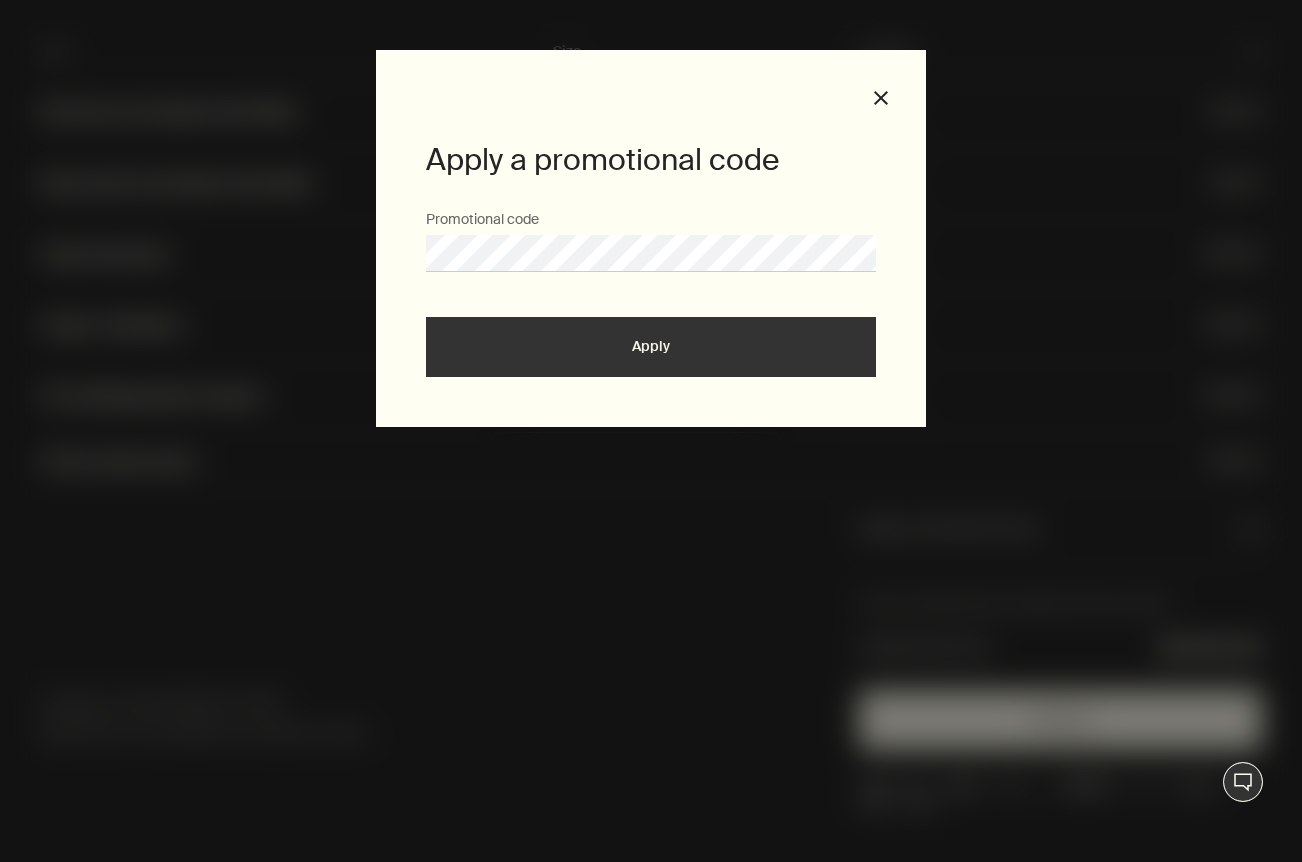 click on "Apply" at bounding box center (651, 347) 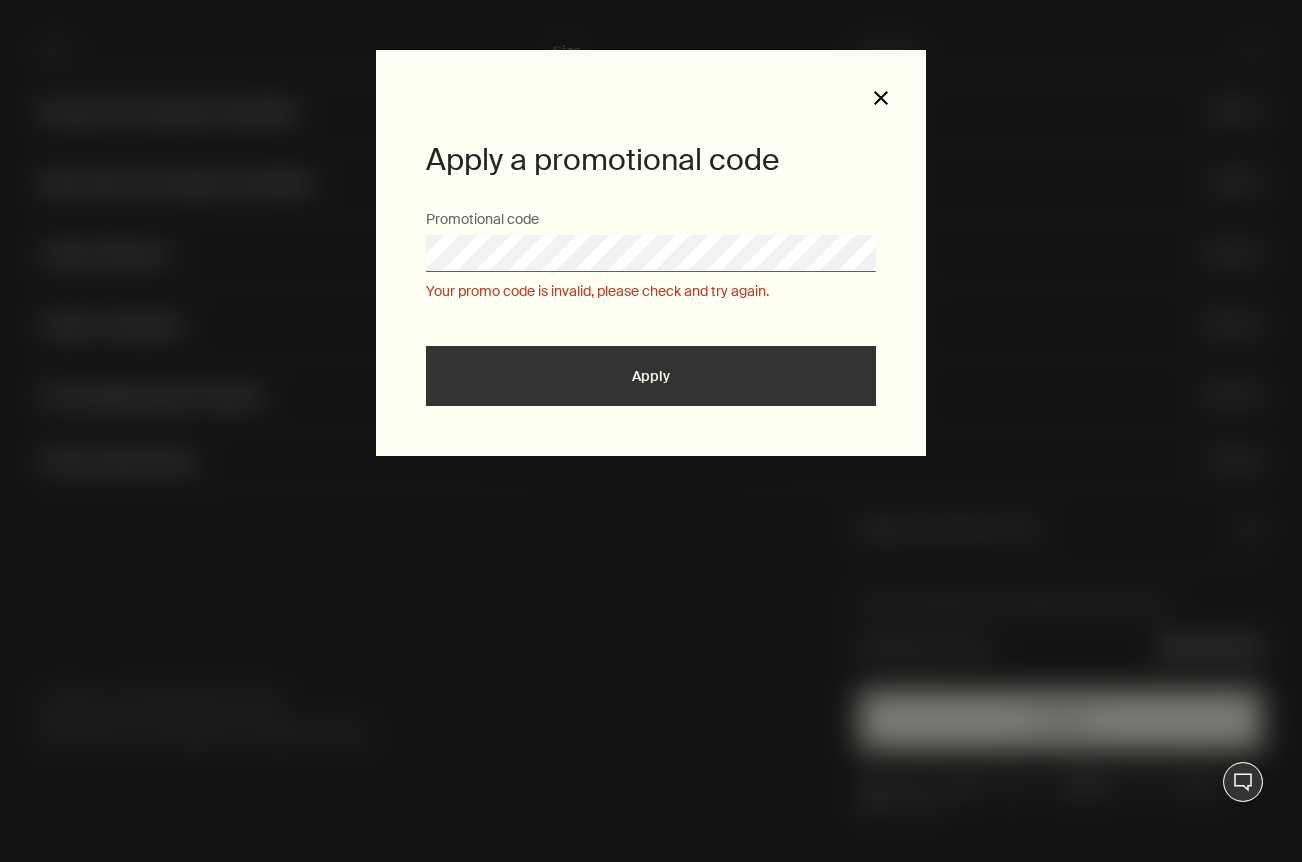 click on "close" at bounding box center [881, 98] 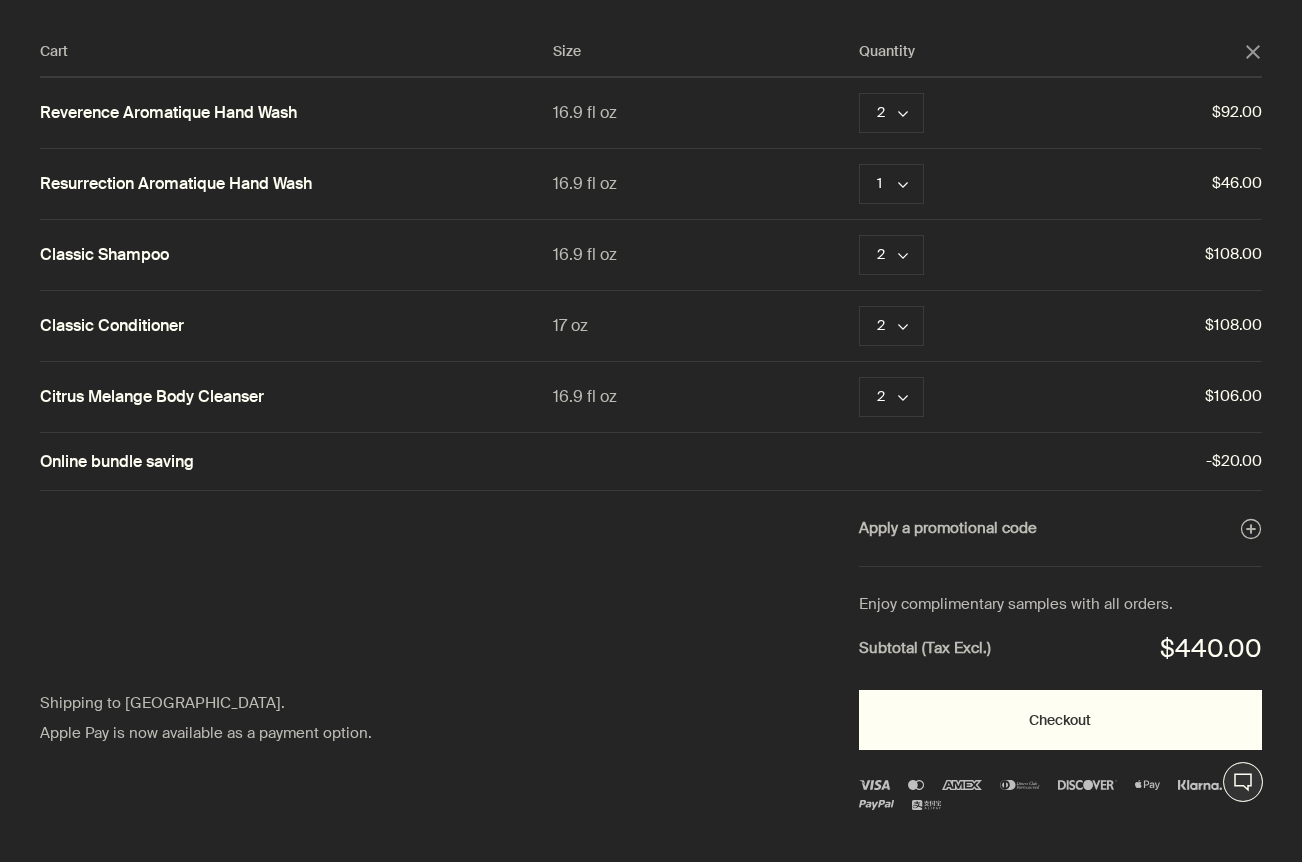 click on "Checkout" at bounding box center (1060, 720) 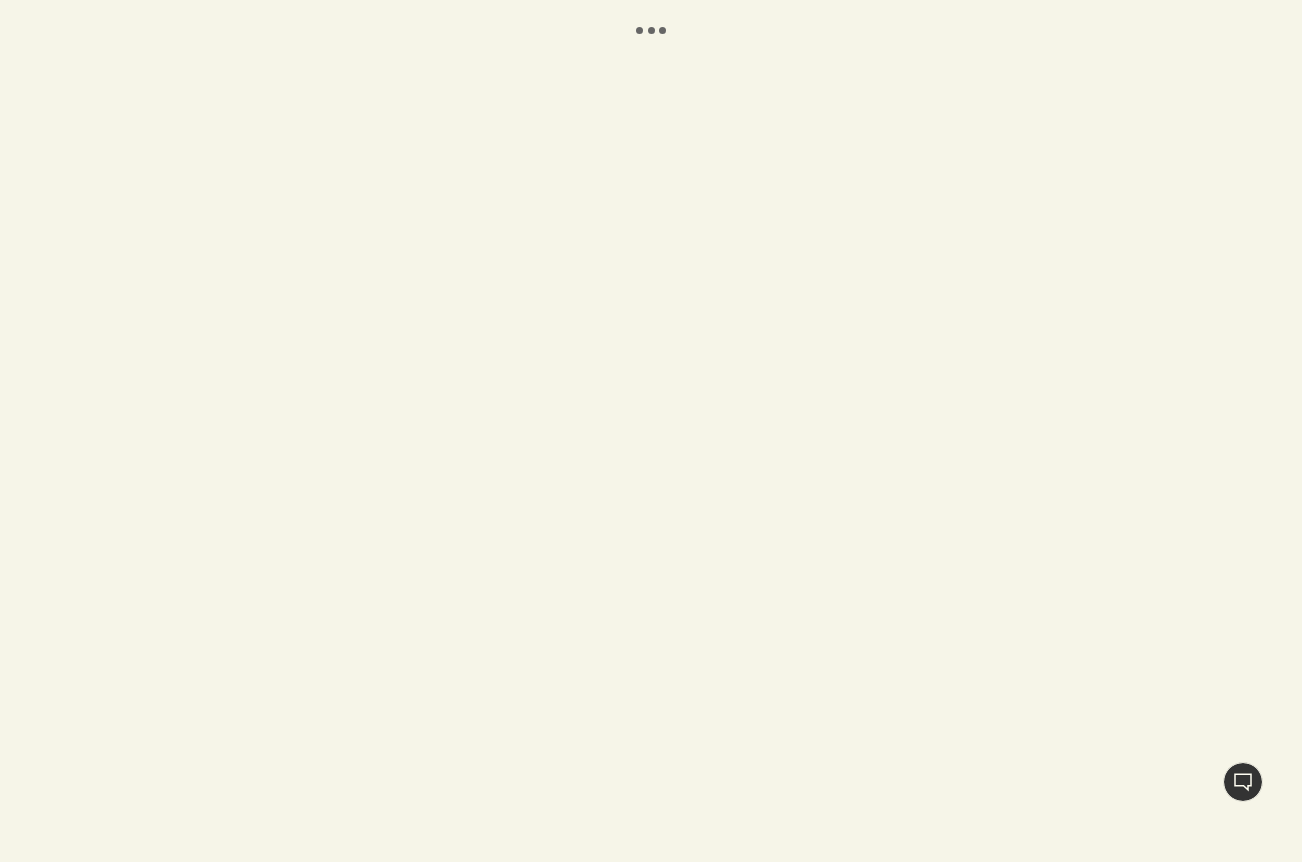 scroll, scrollTop: 0, scrollLeft: 0, axis: both 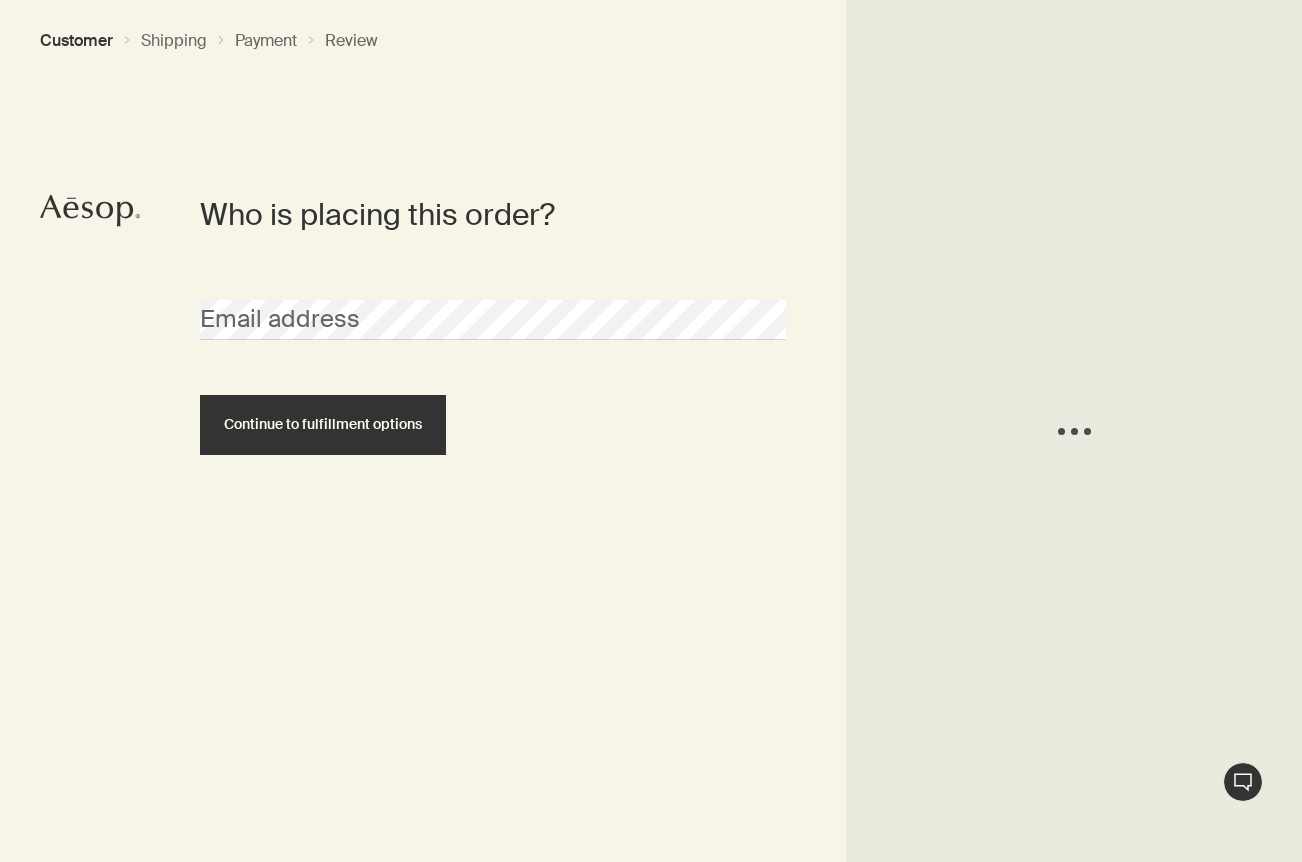 click on "Email address" at bounding box center [493, 320] 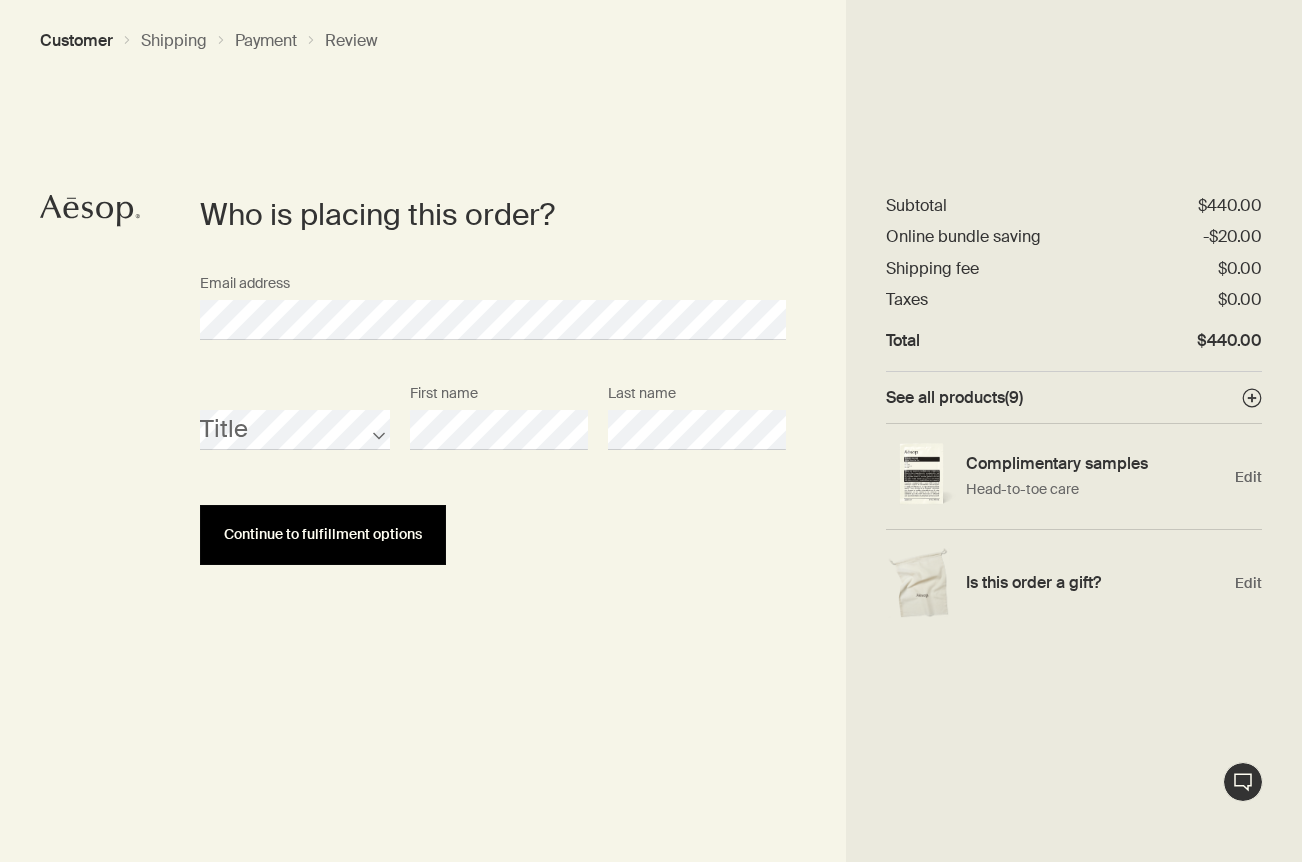 click on "Continue to fulfillment options" at bounding box center (323, 534) 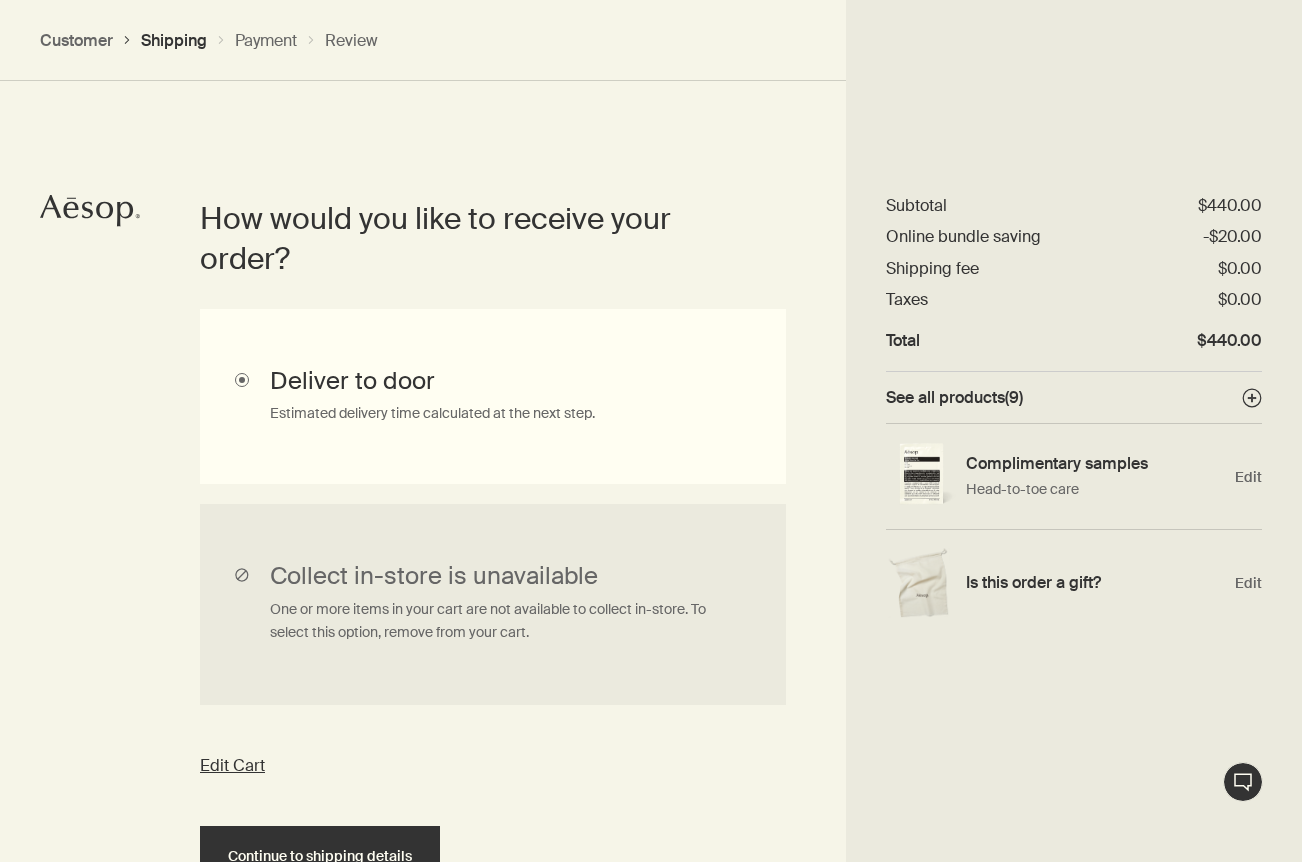 scroll, scrollTop: 448, scrollLeft: 0, axis: vertical 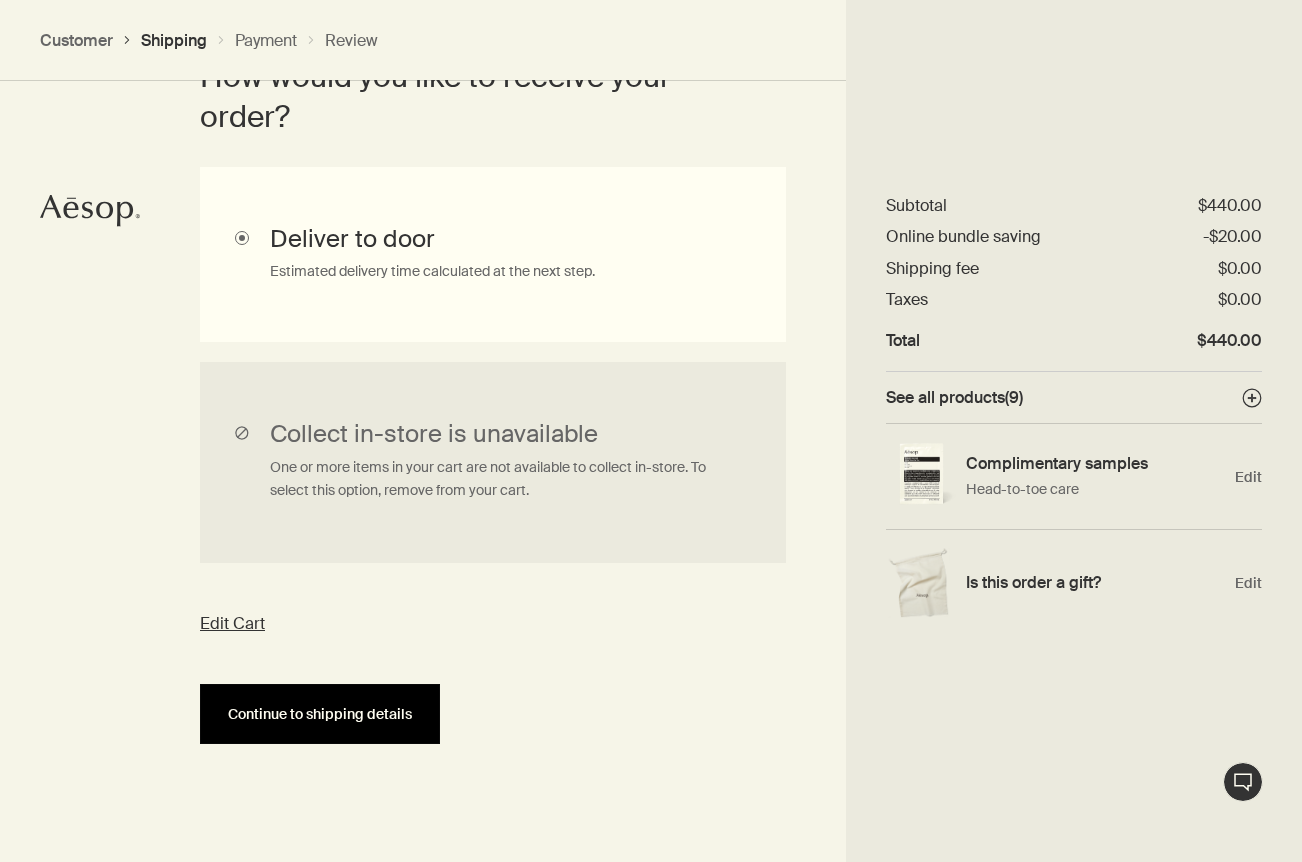 click on "Continue to shipping details" at bounding box center [320, 714] 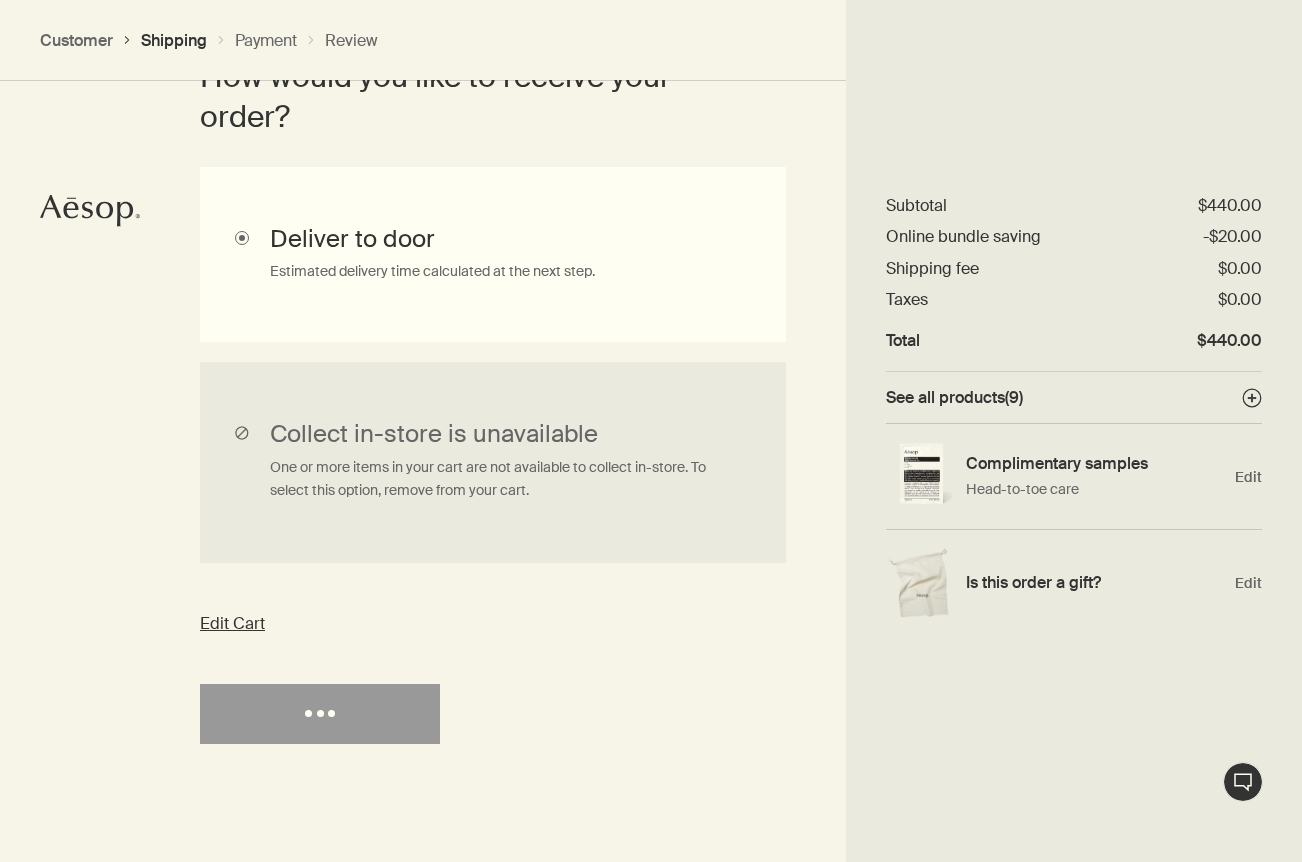 select on "US" 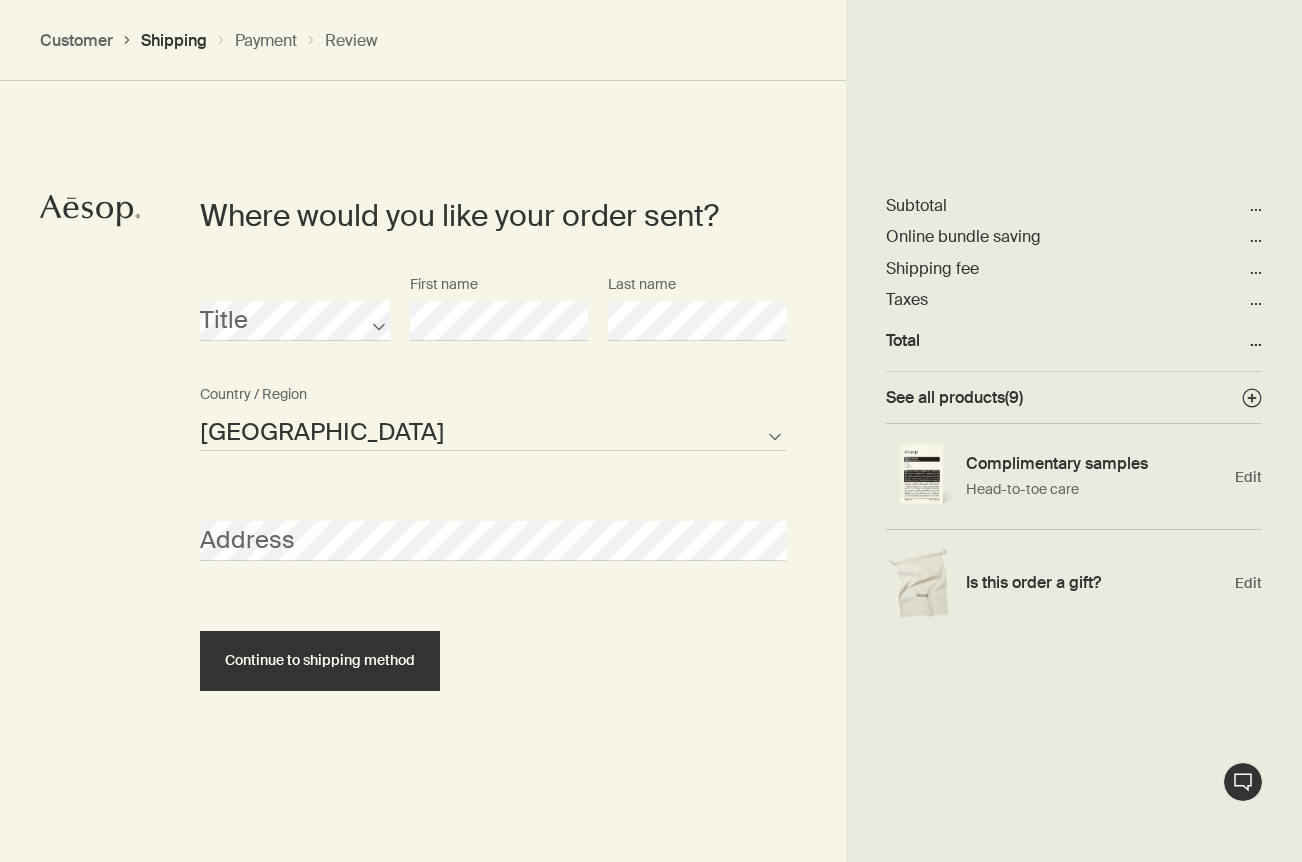 scroll, scrollTop: 865, scrollLeft: 0, axis: vertical 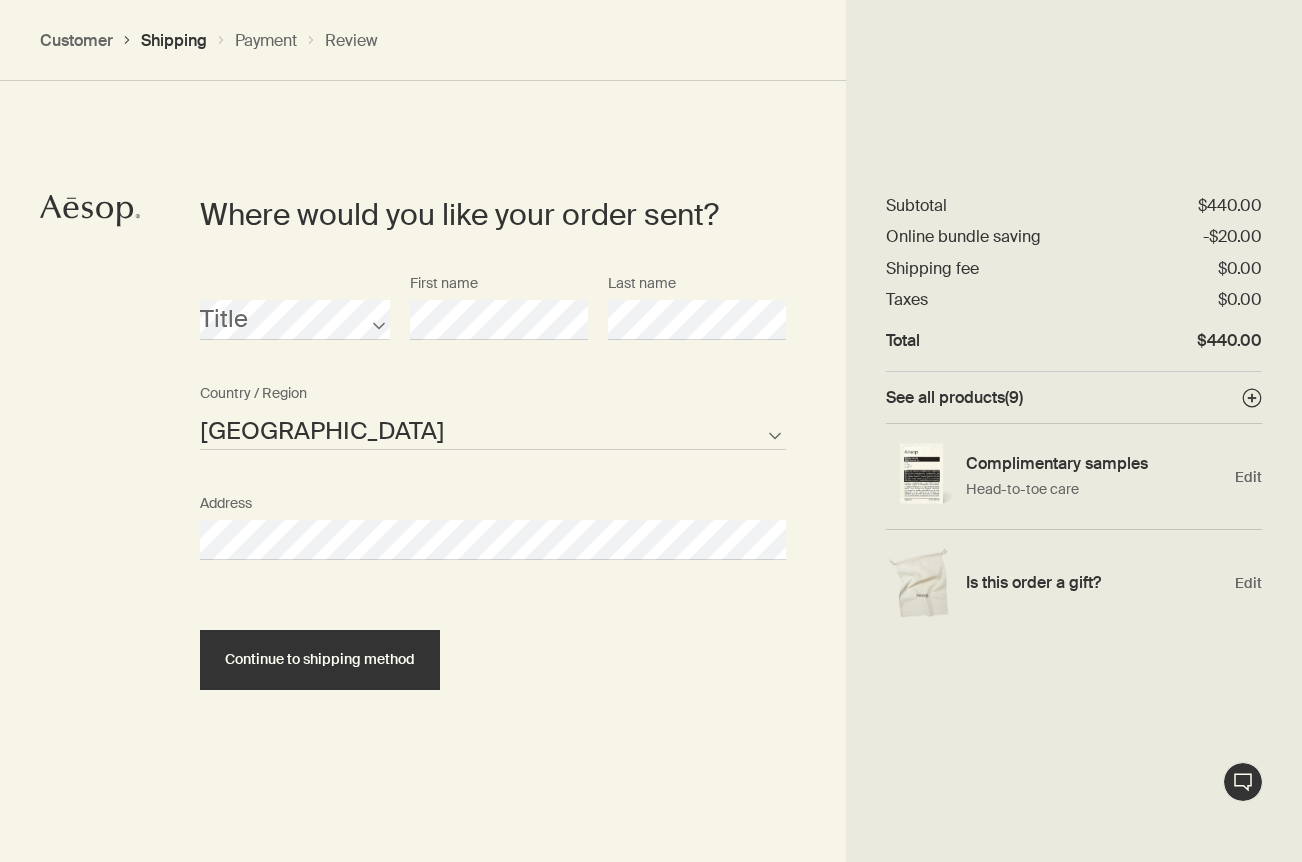 select on "US" 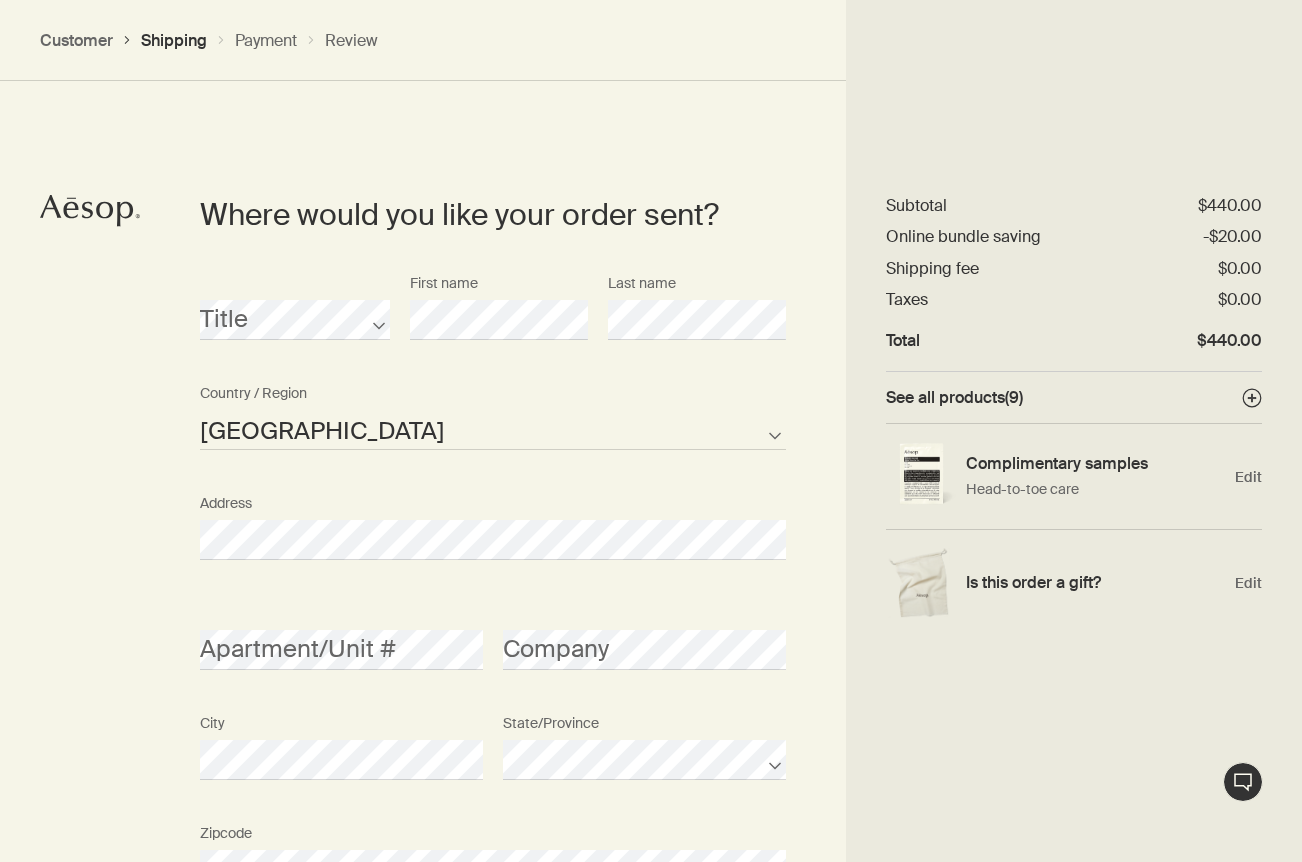 click on "Where would you like your order sent? Title First name Last name [GEOGRAPHIC_DATA] Not listed Country / Region Address Apartment/Unit # Company City State/Province Zipcode AFG ALB DZA ASM AND AGO AIA ATA ATG ARG ARM ABW AUS AUT AZE BHS BHR BGD BRB BLR BEL BLZ BEN BMU BTN BOL BIH BWA BRA IOT VGB BRN BGR BFA BDI KHM CMR CAN CPV CYM CAF TCD CHL CHN CXR CCK COL COM COK CRI HRV CUB CUW CYP CZE COD DNK DJI DMA DOM TLS ECU EGY SLV GNQ ERI EST ETH FLK FRO FJI FIN FRA PYF GAB GMB GEO DEU GHA GIB GRC GRL GRD GUM GTM GGY GIN GNB GUY HTI HND HKG HUN ISL IND IDN IRN IRQ IRL IMN ISR ITA CIV JAM JPN JEY JOR [PERSON_NAME] KIR XKX KWT KGZ LAO LVA LBN LSO LBR LBY LIE LTU LUX MAC MKD MDG MWI MYS MDV MLI MLT MHL MRT MUS MYT MEX FSM MDA MCO MNG MNE MSR MAR MOZ MMR NAM NRU NPL NLD ANT NCL NZL NIC NER [PERSON_NAME] PRK MNP NOR OMN PAK PLW PSE PAN PNG PRY PER PHL PCN POL PRT PRI QAT COG REU ROU RUS RWA BLM SHN KNA LCA MAF SPM VCT WSM SMR STP [PERSON_NAME] SRB SYC SLE SGP SXM SVK SVN SLB SOM KOR ZAF SSD ESP LKA SDN SUR SJM SWZ SWE CHE SYR TWN" at bounding box center [651, 662] 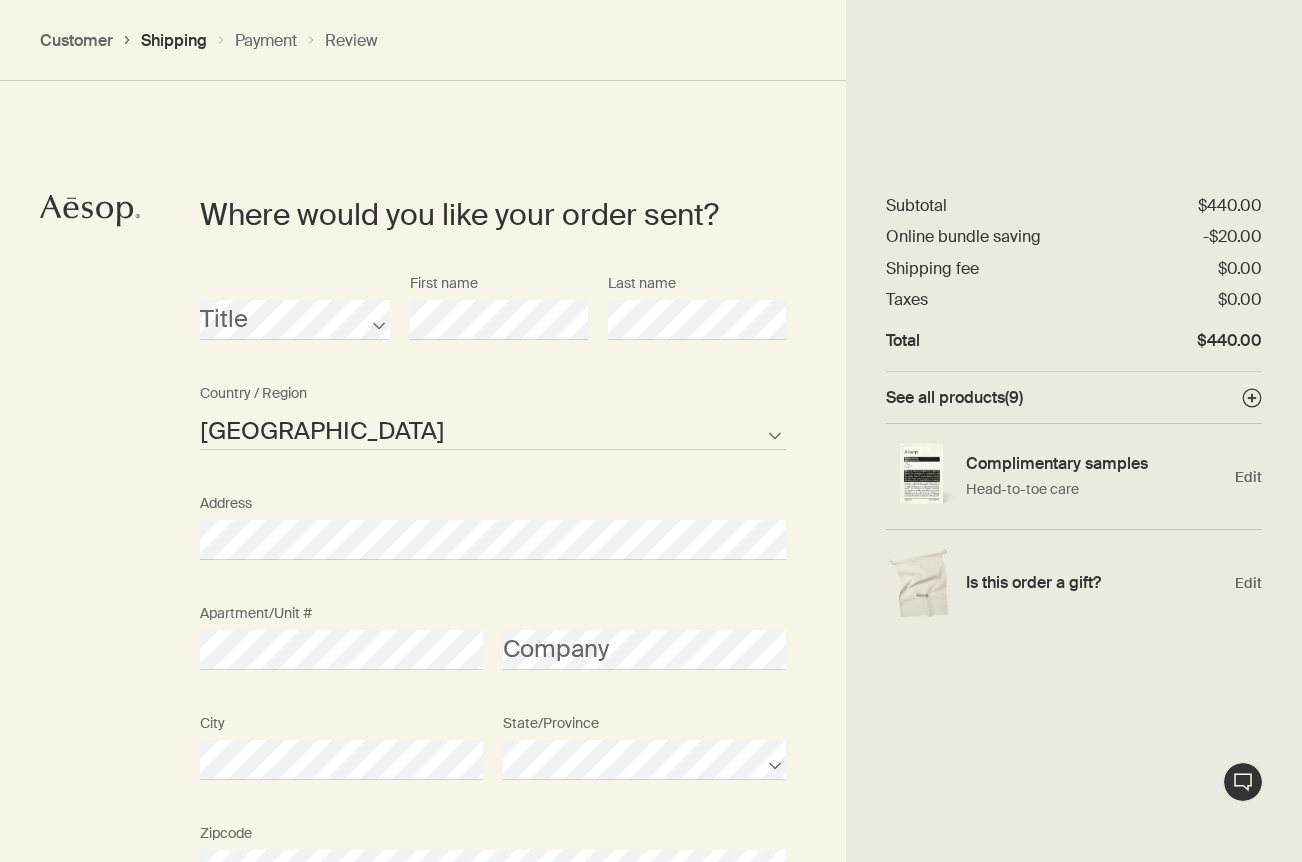 click on "Where would you like your order sent? Title First name Last name [GEOGRAPHIC_DATA] Not listed Country / Region Address Apartment/Unit # Company City State/Province Zipcode AFG ALB DZA ASM AND AGO AIA ATA ATG ARG ARM ABW AUS AUT AZE BHS BHR BGD BRB BLR BEL BLZ BEN BMU BTN BOL BIH BWA BRA IOT VGB BRN BGR BFA BDI KHM CMR CAN CPV CYM CAF TCD CHL CHN CXR CCK COL COM COK CRI HRV CUB CUW CYP CZE COD DNK DJI DMA DOM TLS ECU EGY SLV GNQ ERI EST ETH FLK FRO FJI FIN FRA PYF GAB GMB GEO DEU GHA GIB GRC GRL GRD GUM GTM GGY GIN GNB GUY HTI HND HKG HUN ISL IND IDN IRN IRQ IRL IMN ISR ITA CIV JAM JPN JEY JOR [PERSON_NAME] KIR XKX KWT KGZ LAO LVA LBN LSO LBR LBY LIE LTU LUX MAC MKD MDG MWI MYS MDV MLI MLT MHL MRT MUS MYT MEX FSM MDA MCO MNG MNE MSR MAR MOZ MMR NAM NRU NPL NLD ANT NCL NZL NIC NER [PERSON_NAME] PRK MNP NOR OMN PAK PLW PSE PAN PNG PRY PER PHL PCN POL PRT PRI QAT COG REU ROU RUS RWA BLM SHN KNA LCA MAF SPM VCT WSM SMR STP [PERSON_NAME] SRB SYC SLE SGP SXM SVK SVN SLB SOM KOR ZAF SSD ESP LKA SDN SUR SJM SWZ SWE CHE SYR TWN" at bounding box center (493, 662) 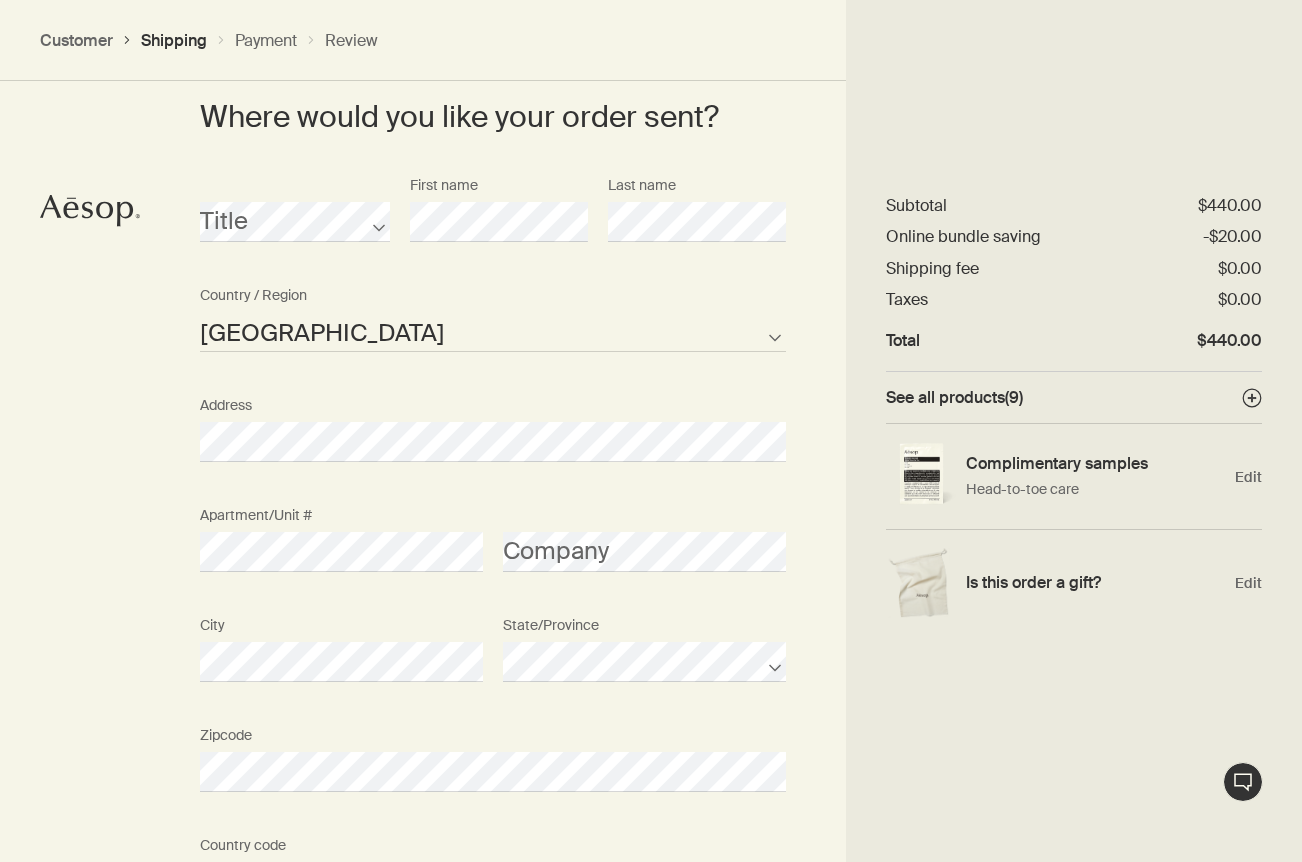 scroll, scrollTop: 964, scrollLeft: 0, axis: vertical 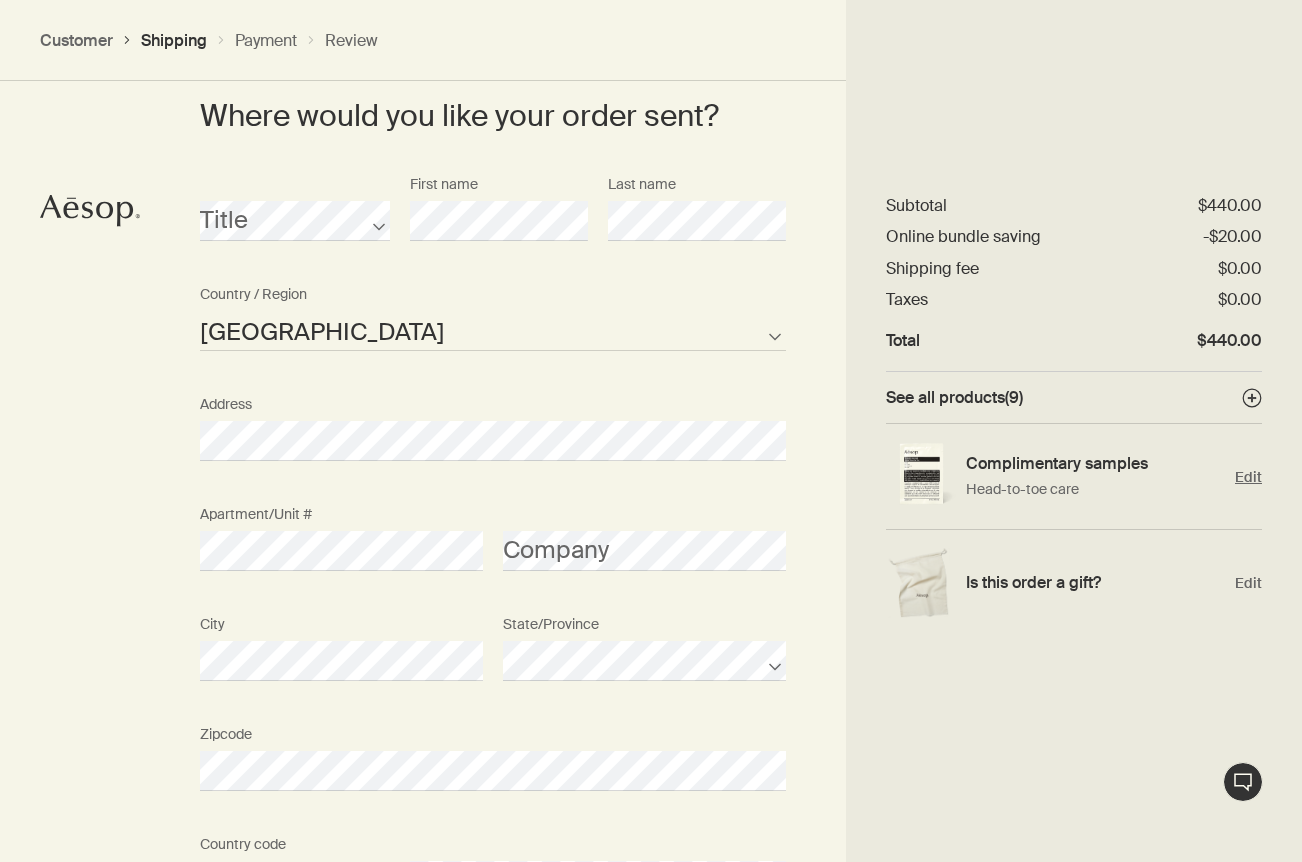 click on "Edit" at bounding box center [1248, 477] 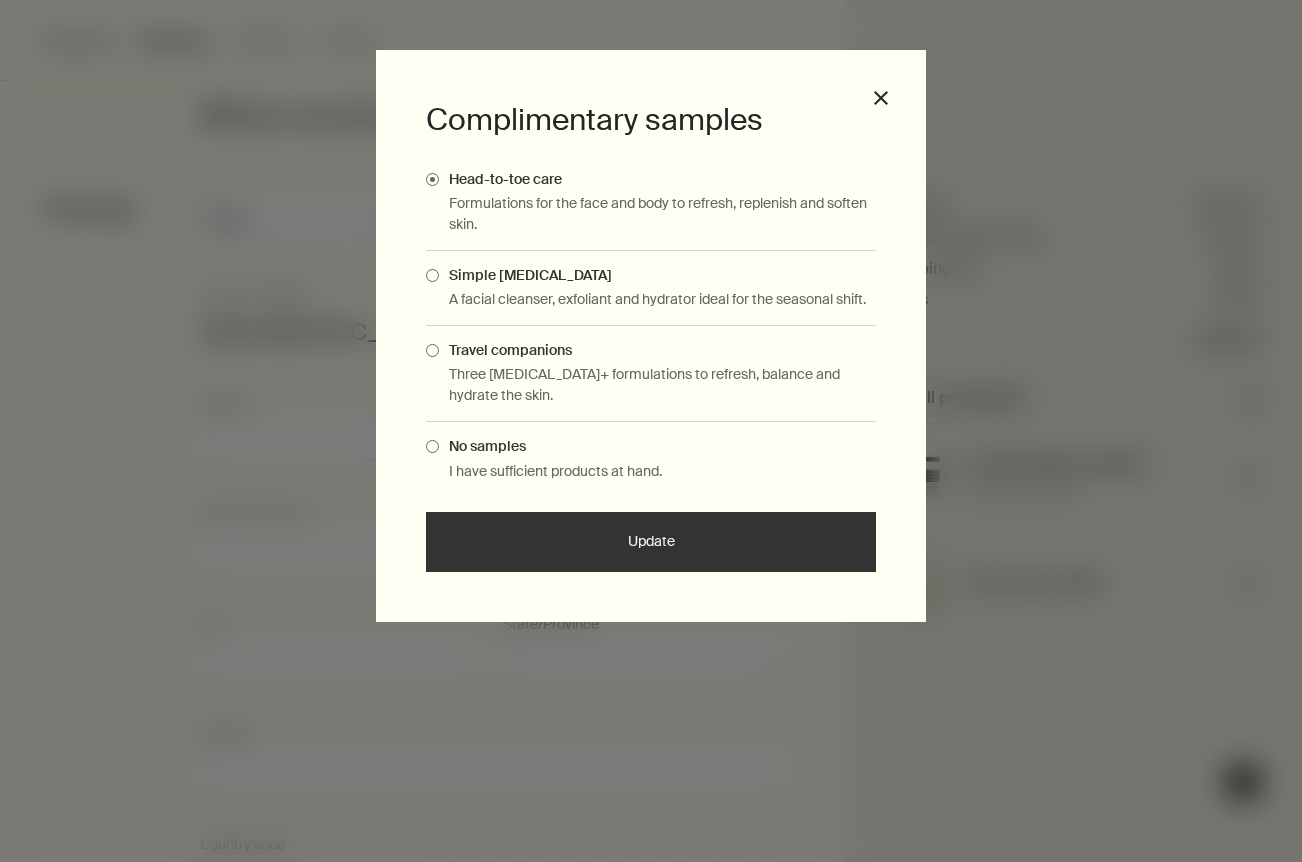 click on "Update" at bounding box center [651, 542] 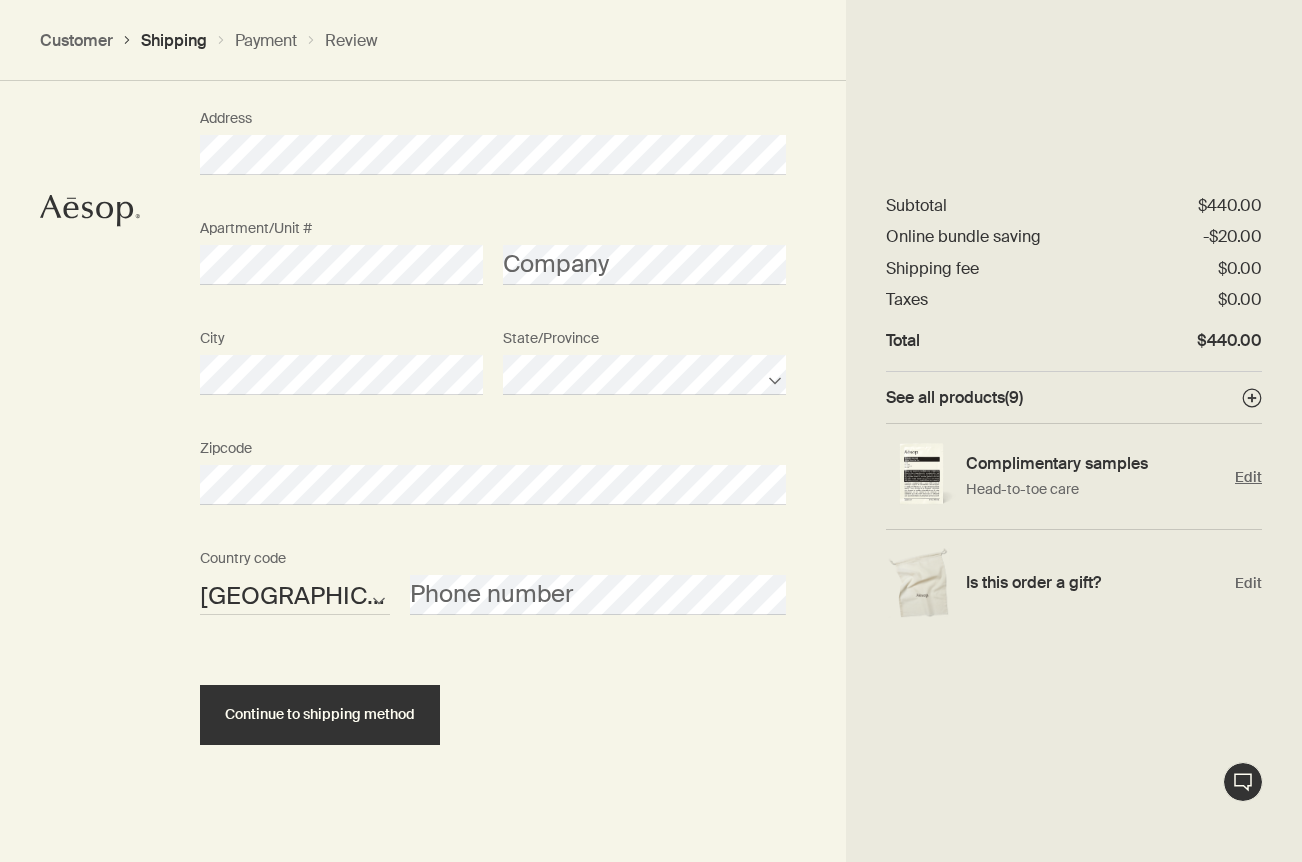 scroll, scrollTop: 1254, scrollLeft: 0, axis: vertical 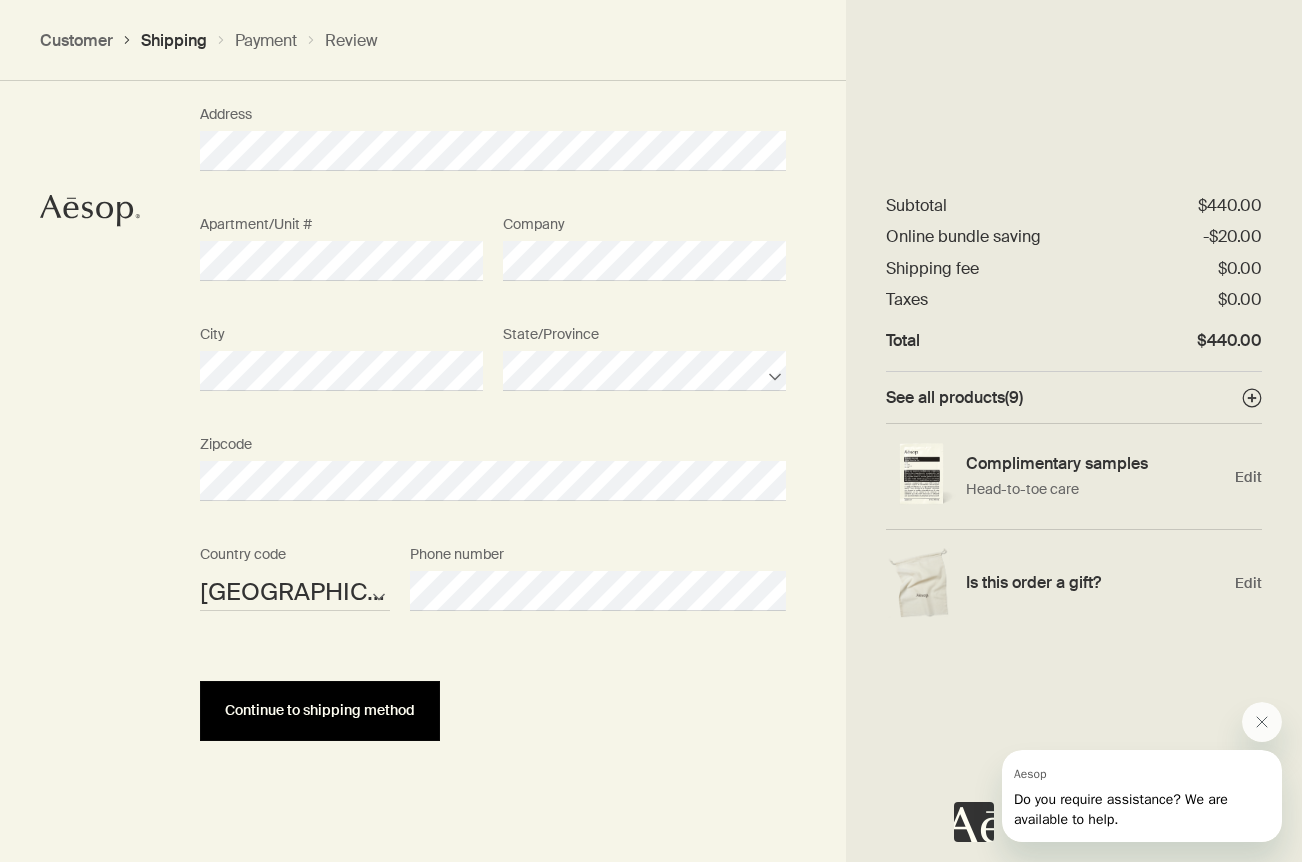 click on "Continue to shipping method" at bounding box center [320, 711] 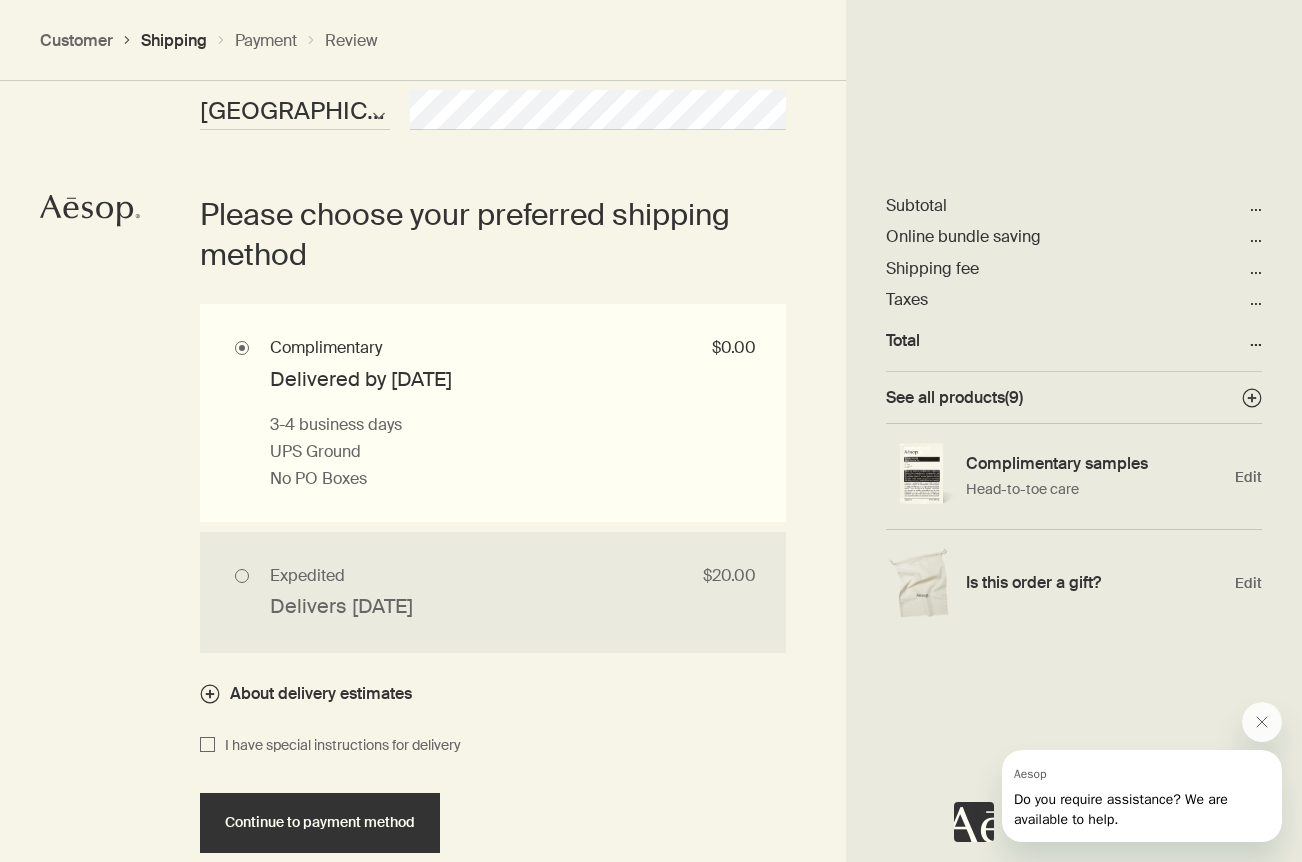 scroll, scrollTop: 1742, scrollLeft: 0, axis: vertical 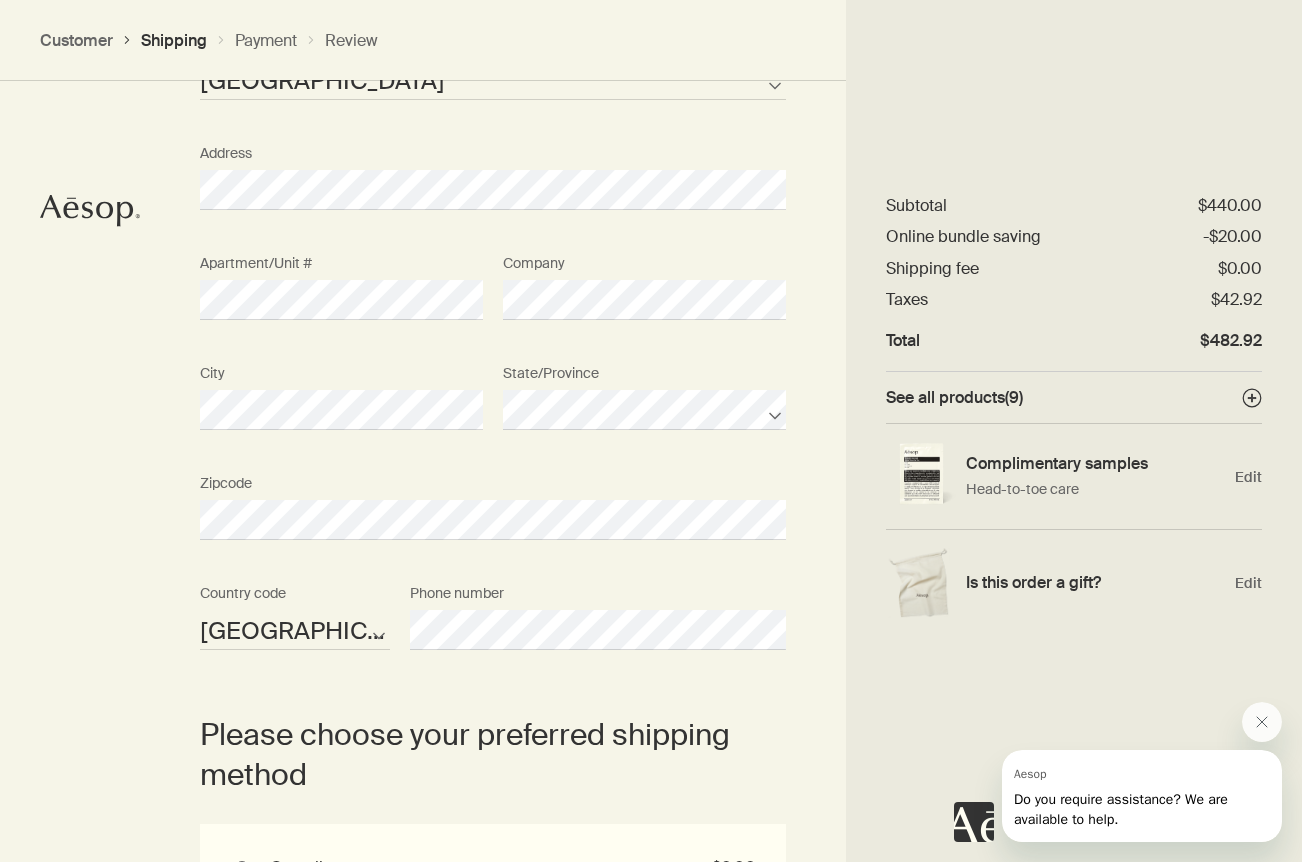 click on "Apartment/Unit # Company" at bounding box center [493, 300] 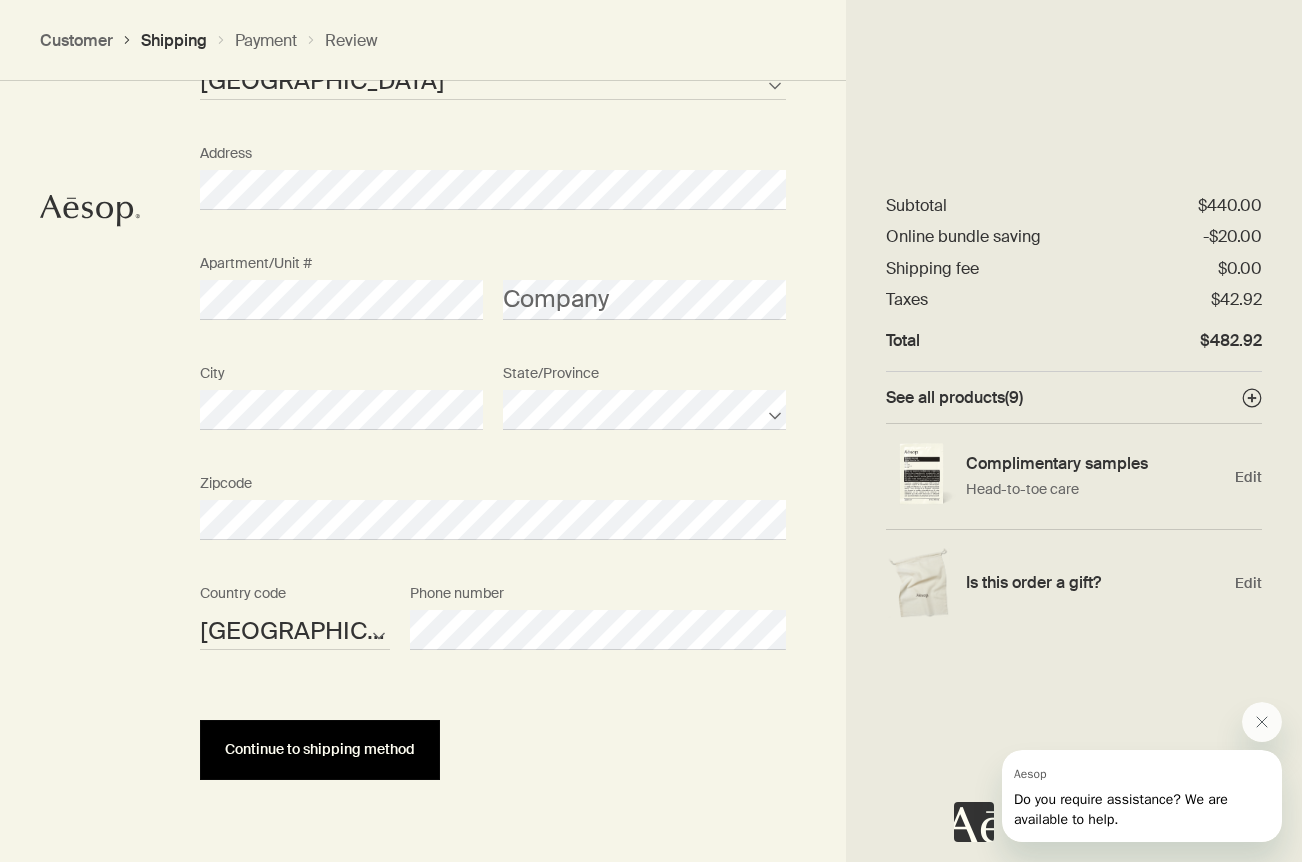 click on "Continue to shipping method" at bounding box center (320, 749) 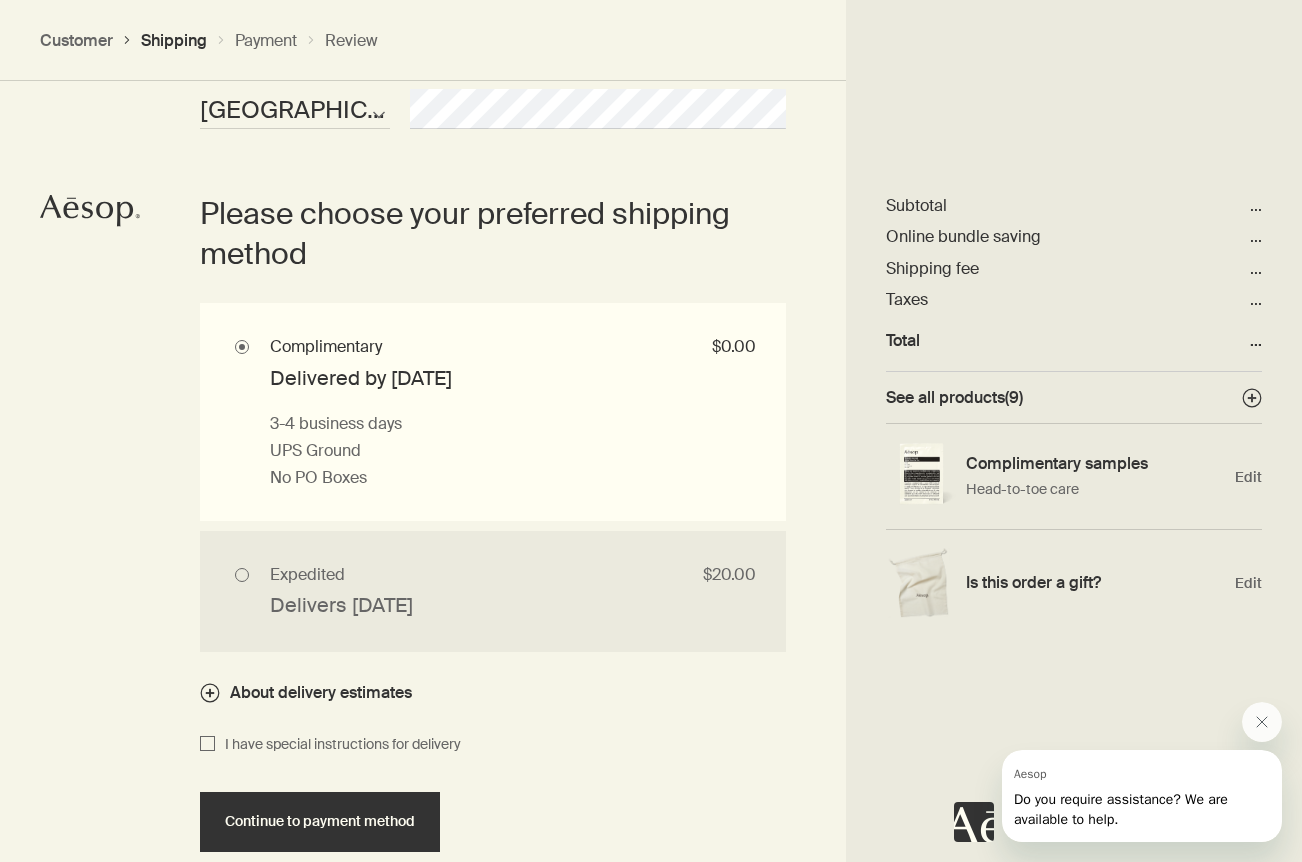 scroll, scrollTop: 1742, scrollLeft: 0, axis: vertical 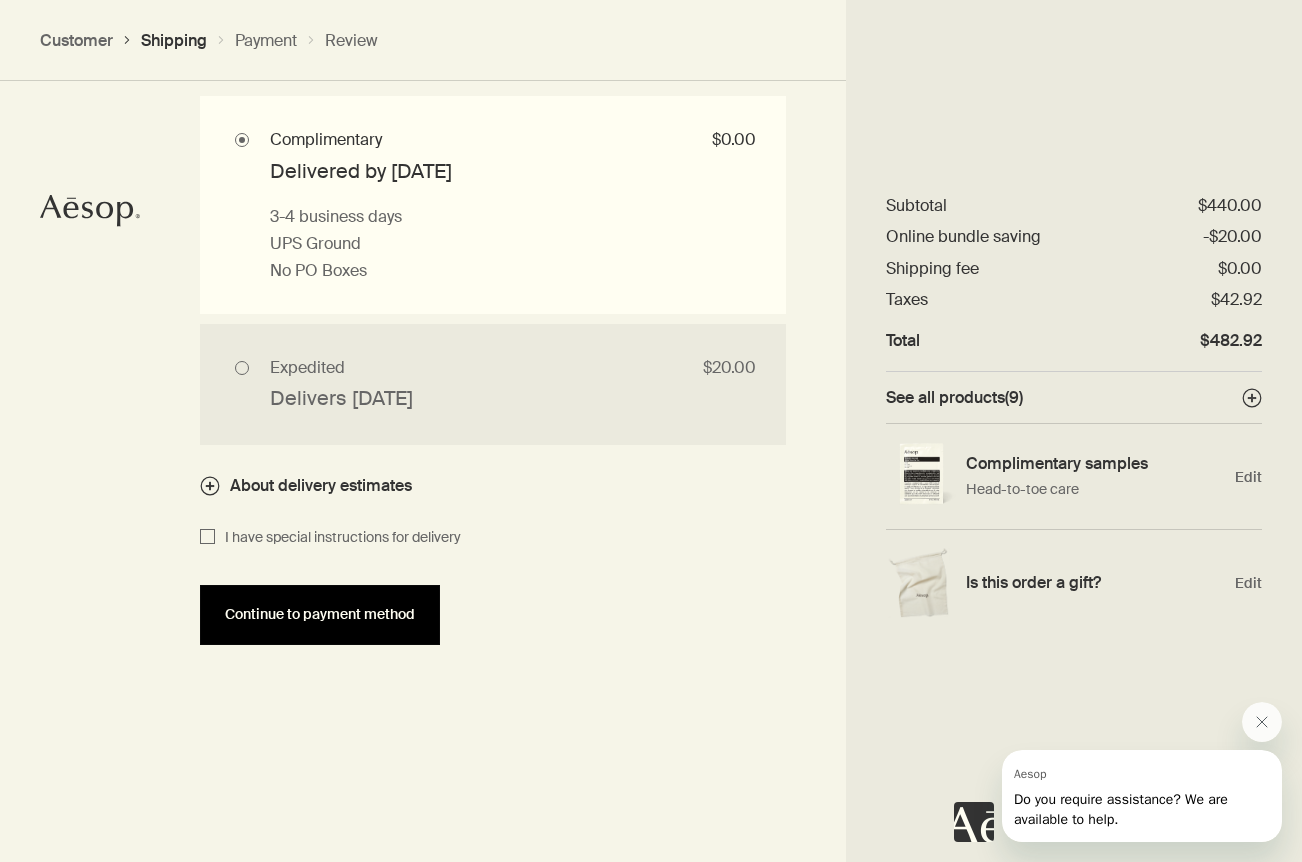 click on "Continue to payment method" at bounding box center (320, 614) 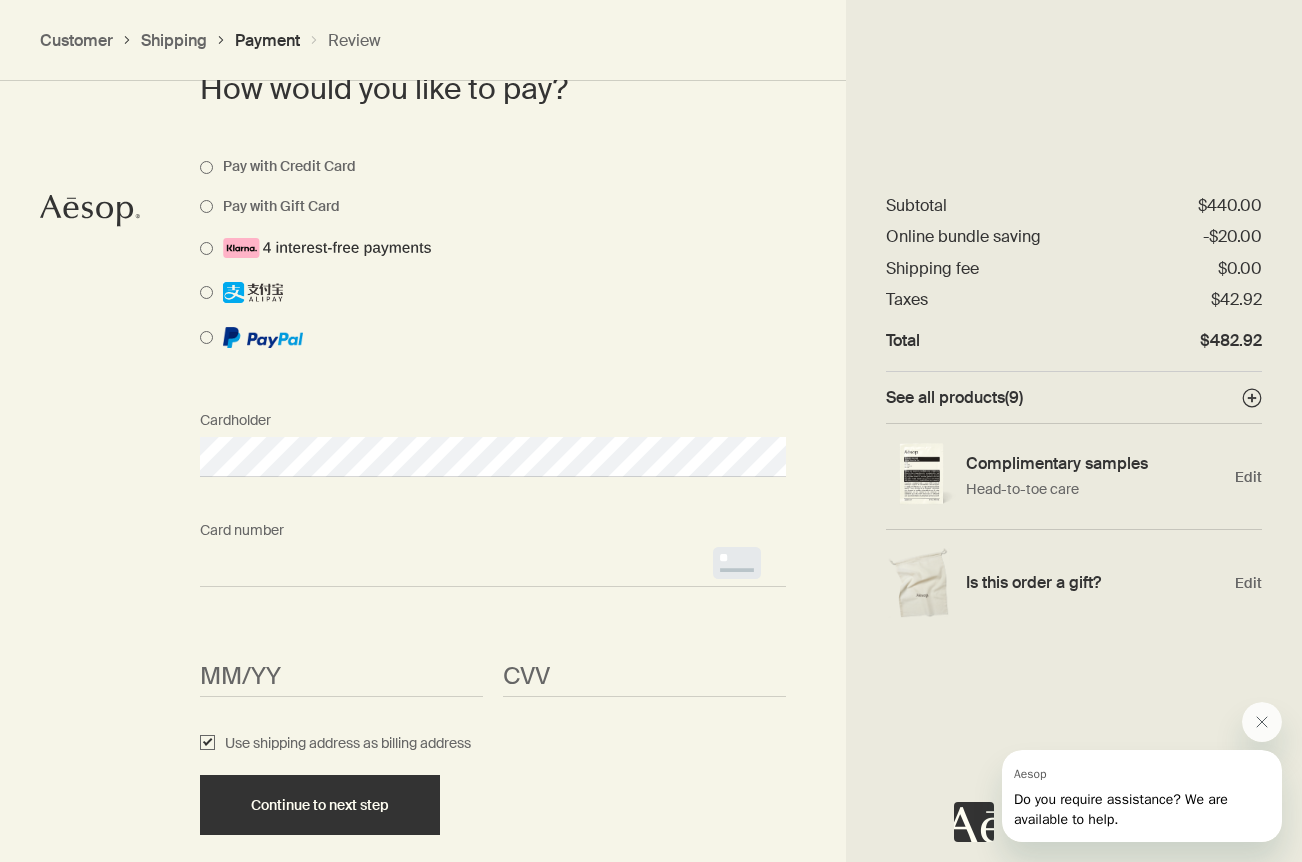 scroll, scrollTop: 1541, scrollLeft: 0, axis: vertical 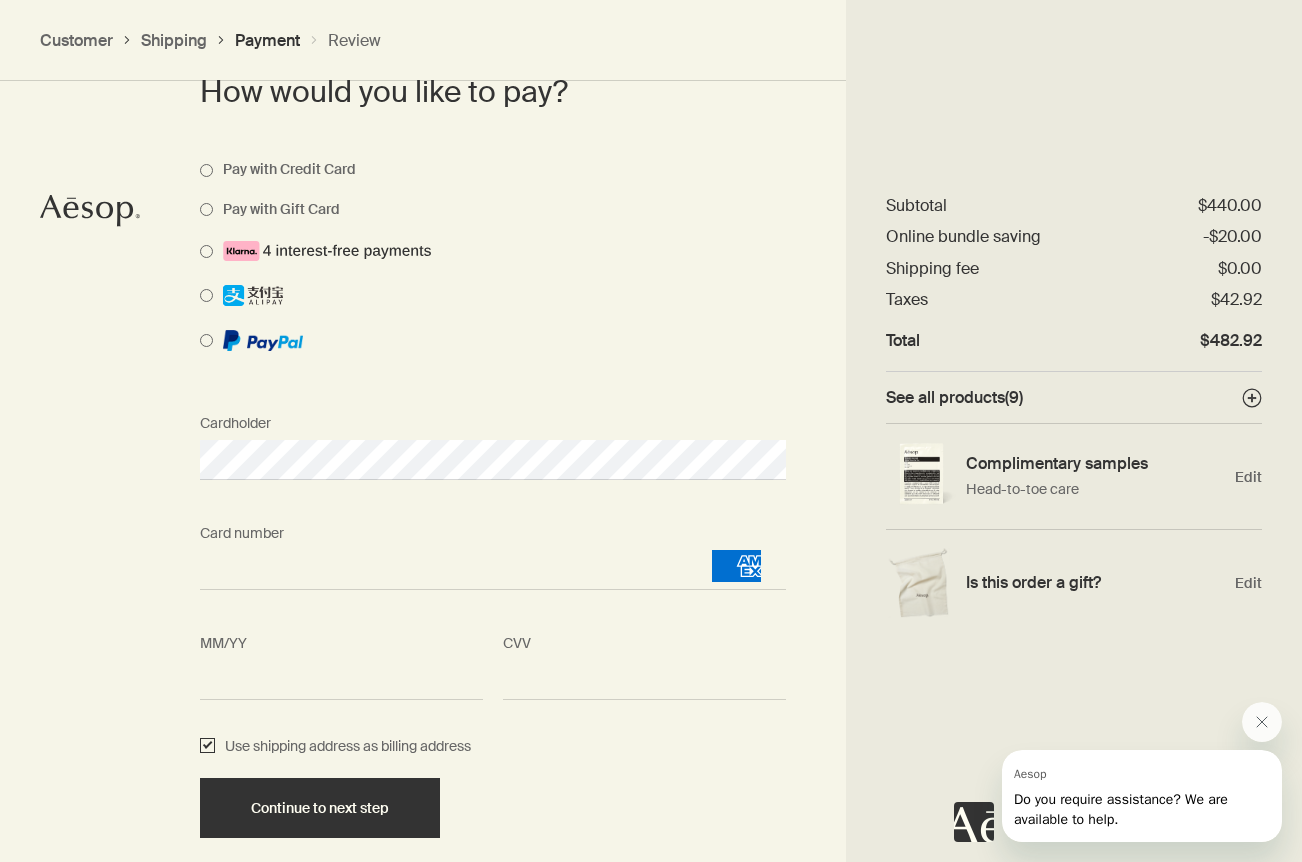 click on "Use shipping address as billing address" at bounding box center (207, 747) 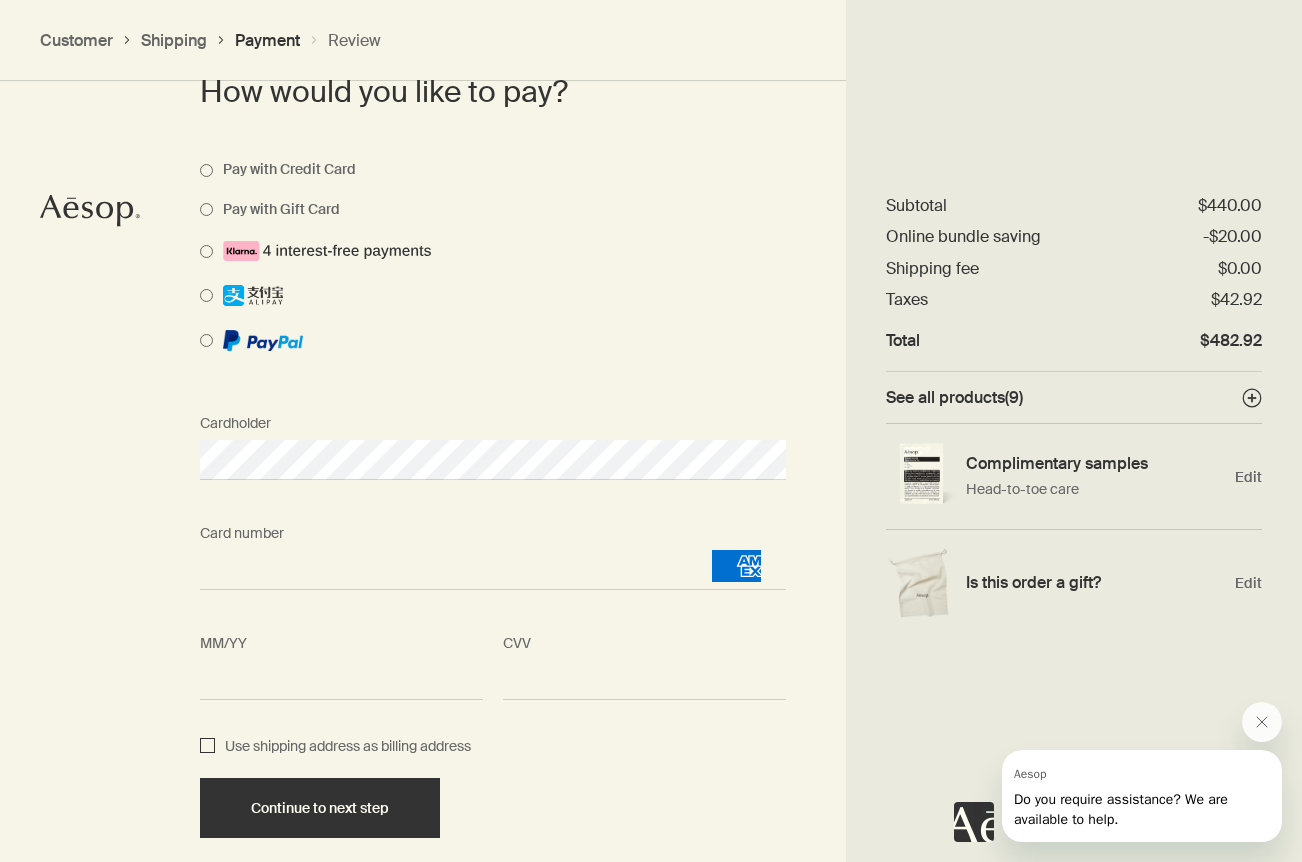 checkbox on "false" 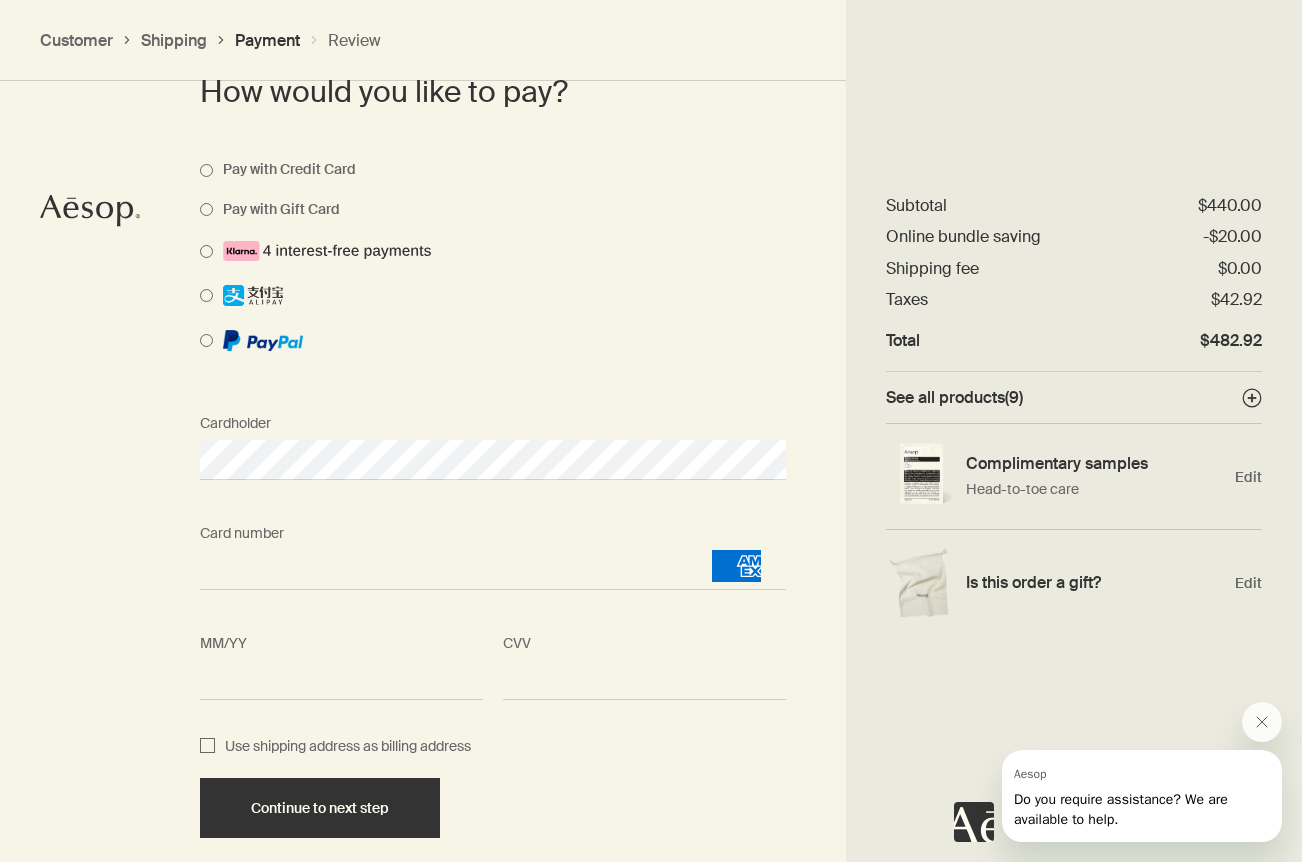 select on "US" 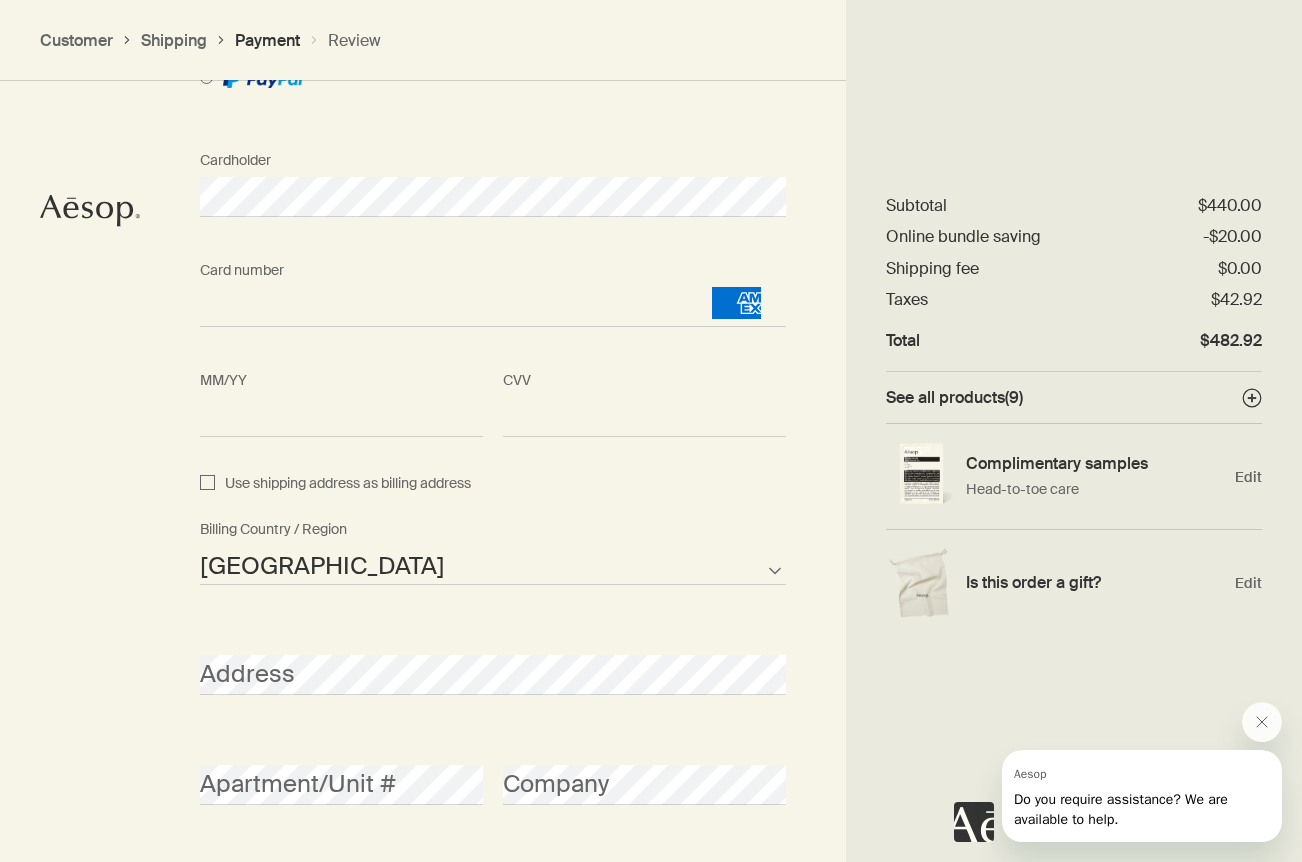scroll, scrollTop: 1803, scrollLeft: 0, axis: vertical 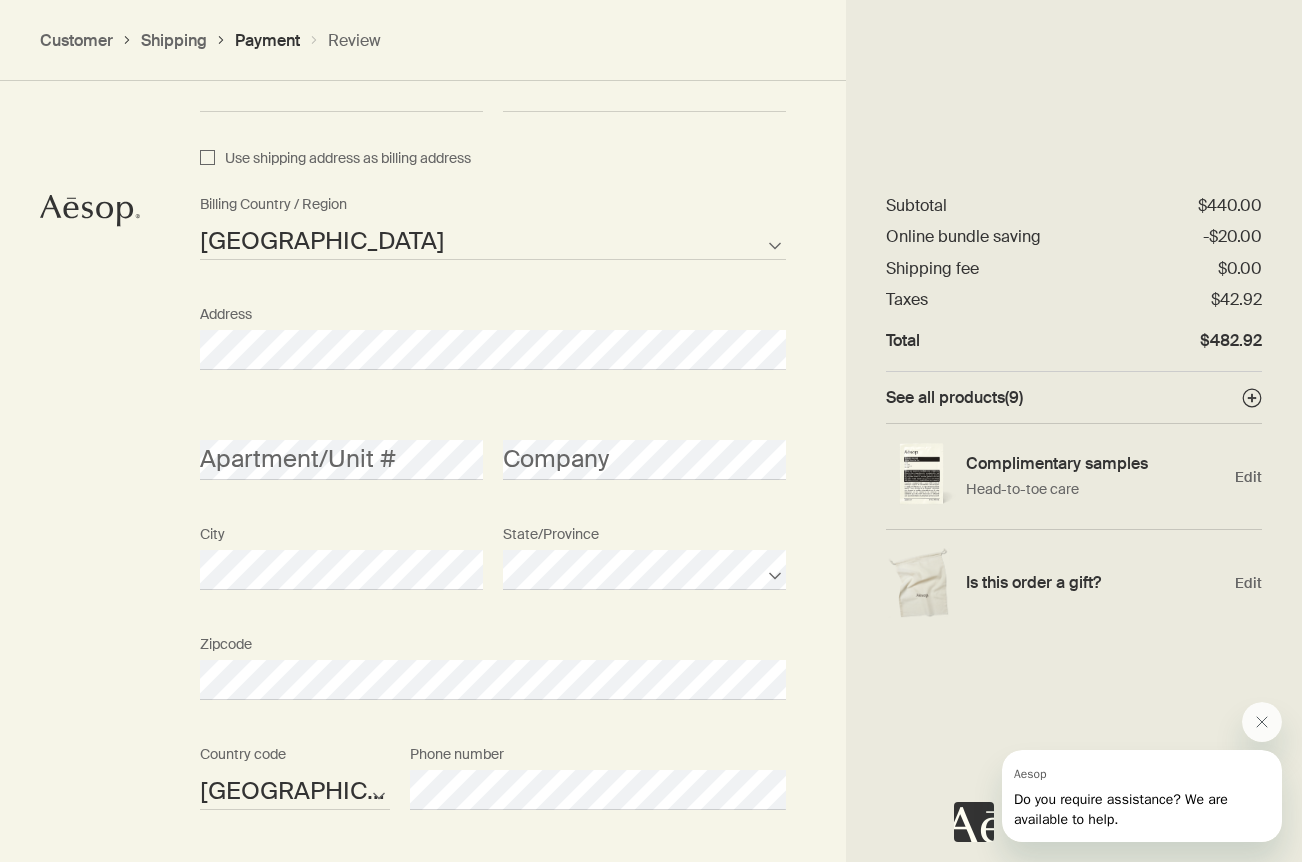 click on "How would you like to pay? Pay with Credit Card Pay with Gift Card Cardholder Card number <p>Your browser does not support iframes.</p> MM/YY <p>Your browser does not support iframes.</p> CVV <p>Your browser does not support iframes.</p> Use shipping address as billing address Afghanistan Albania Algeria American Samoa Andorra Angola Anguilla Antarctica Antigua and Barbuda Argentina Armenia Aruba Australia Austria Azerbaijan Bahamas Bahrain Bangladesh Barbados Belarus Belgium Belize Benin Bermuda Bhutan Bolivia Bosnia and Herzegovina Botswana Brazil British Indian Ocean Territory British Virgin Islands Brunei Bulgaria Burkina Faso Burundi Cambodia Cameroon Canada Cape Verde Cayman Islands Central African Republic Chad Chile Chinese Mainland Christmas Island Cocos Islands Colombia Comoros Cook Islands Costa Rica Croatia Cuba Curacao Cyprus Czech Republic Democratic Republic of the Congo Denmark Djibouti Dominica Dominican Republic East Timor Ecuador Egypt El Salvador Equatorial Guinea Eritrea Estonia Ethiopia" at bounding box center [651, 204] 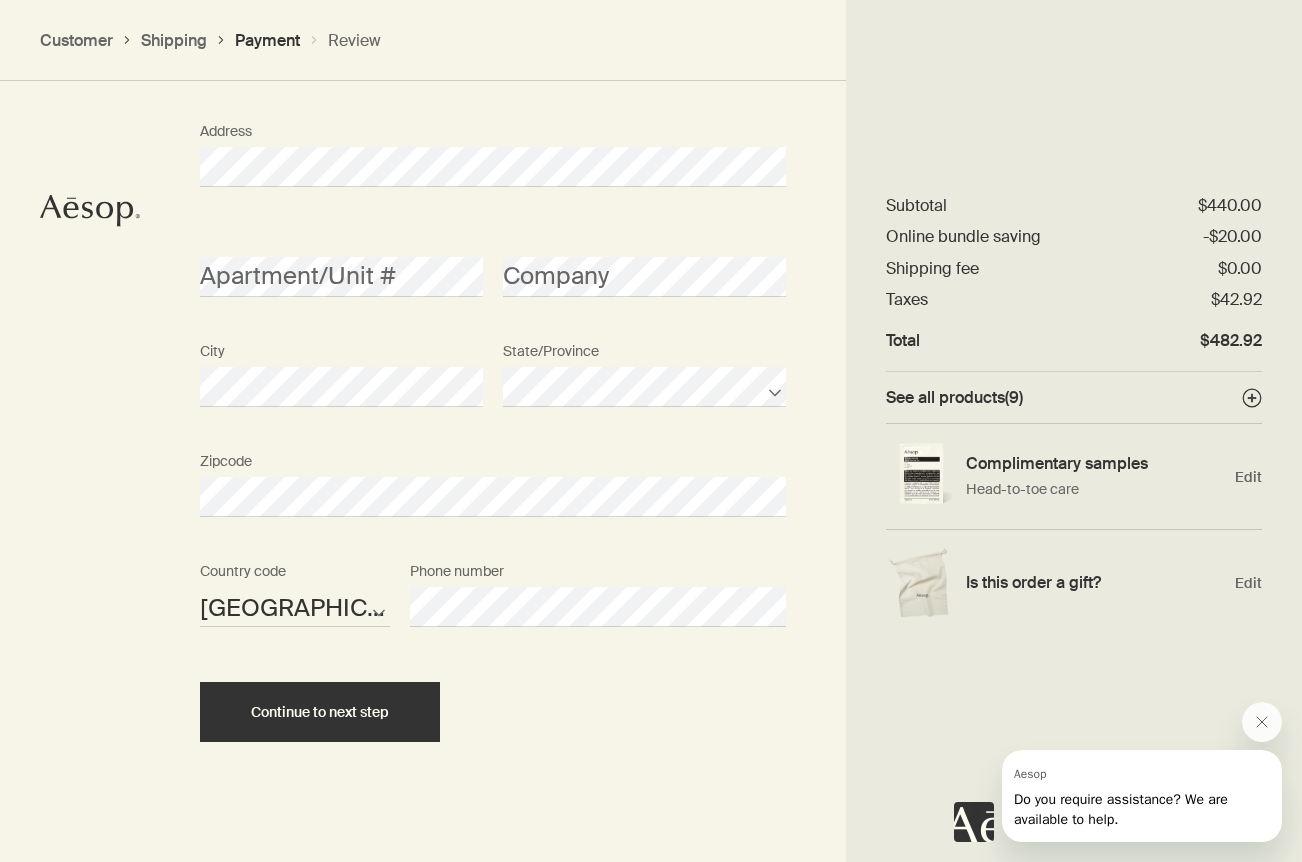 scroll, scrollTop: 2325, scrollLeft: 0, axis: vertical 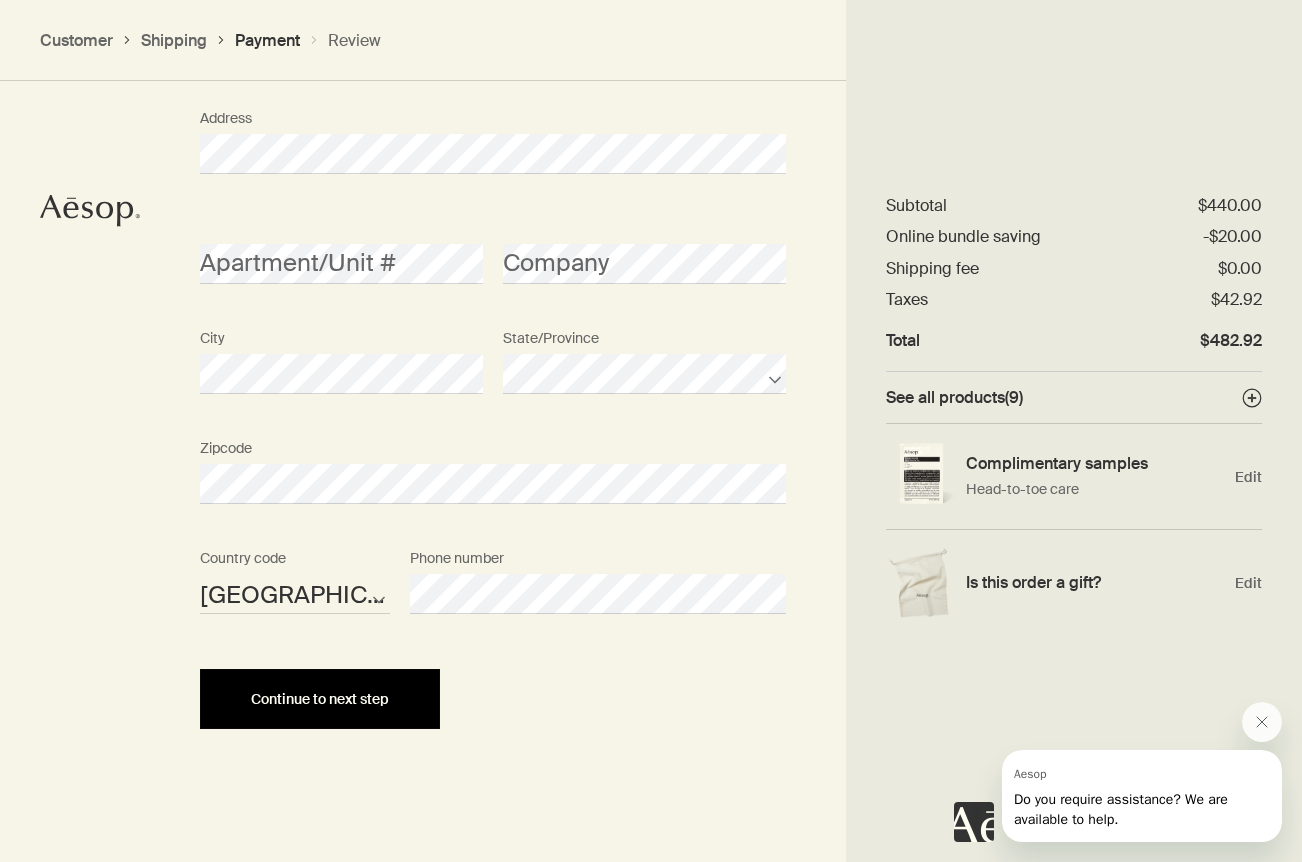 click on "Continue to next step" at bounding box center (320, 699) 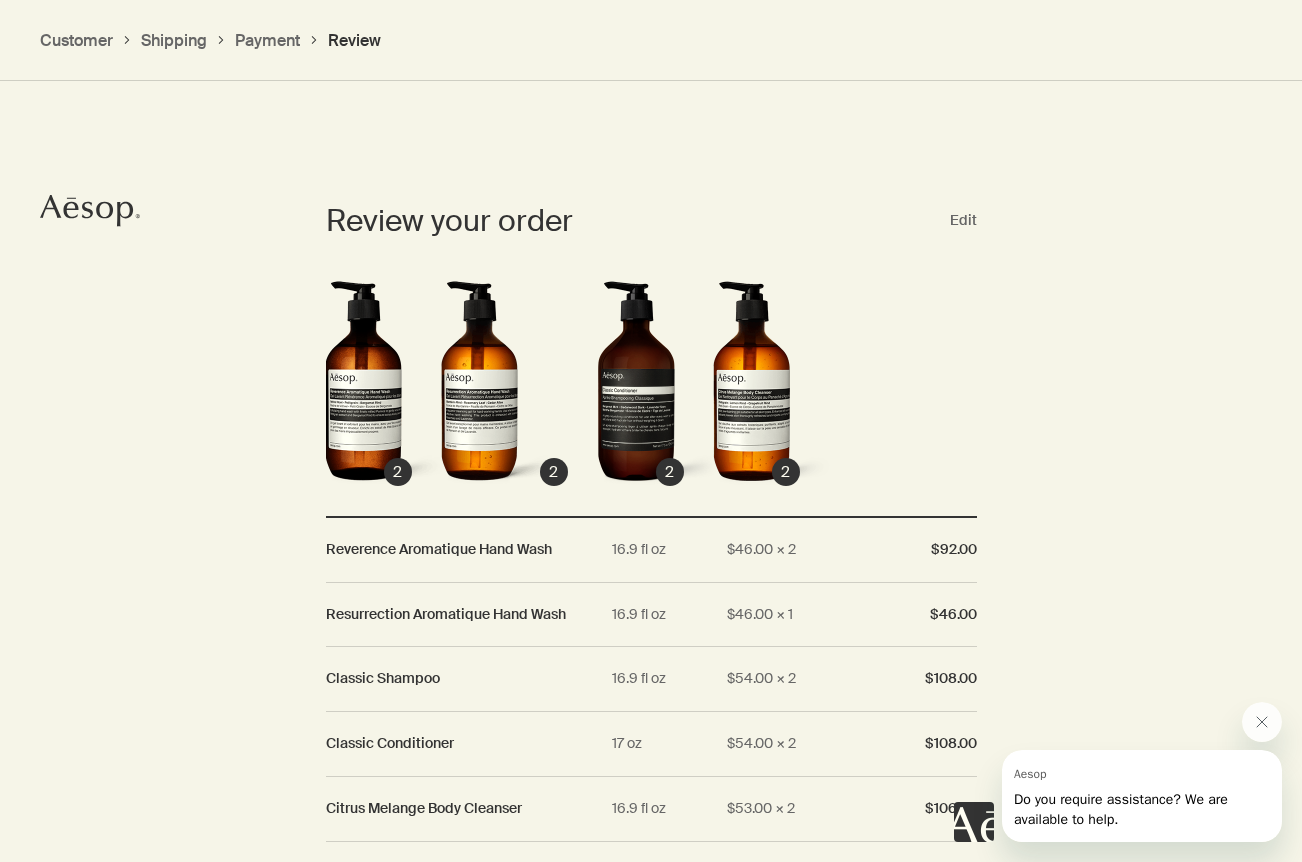 scroll, scrollTop: 1795, scrollLeft: 0, axis: vertical 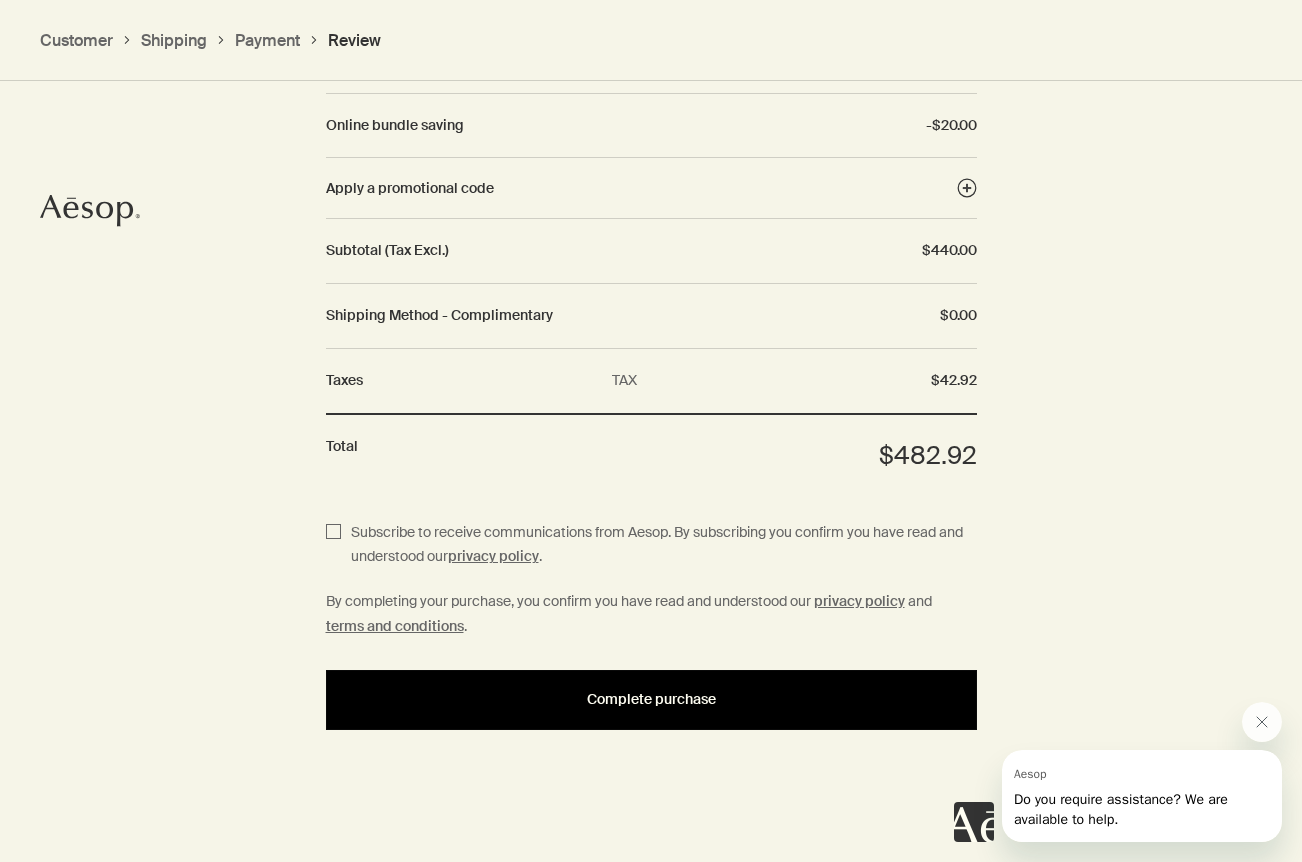 click on "Complete purchase" at bounding box center [651, 699] 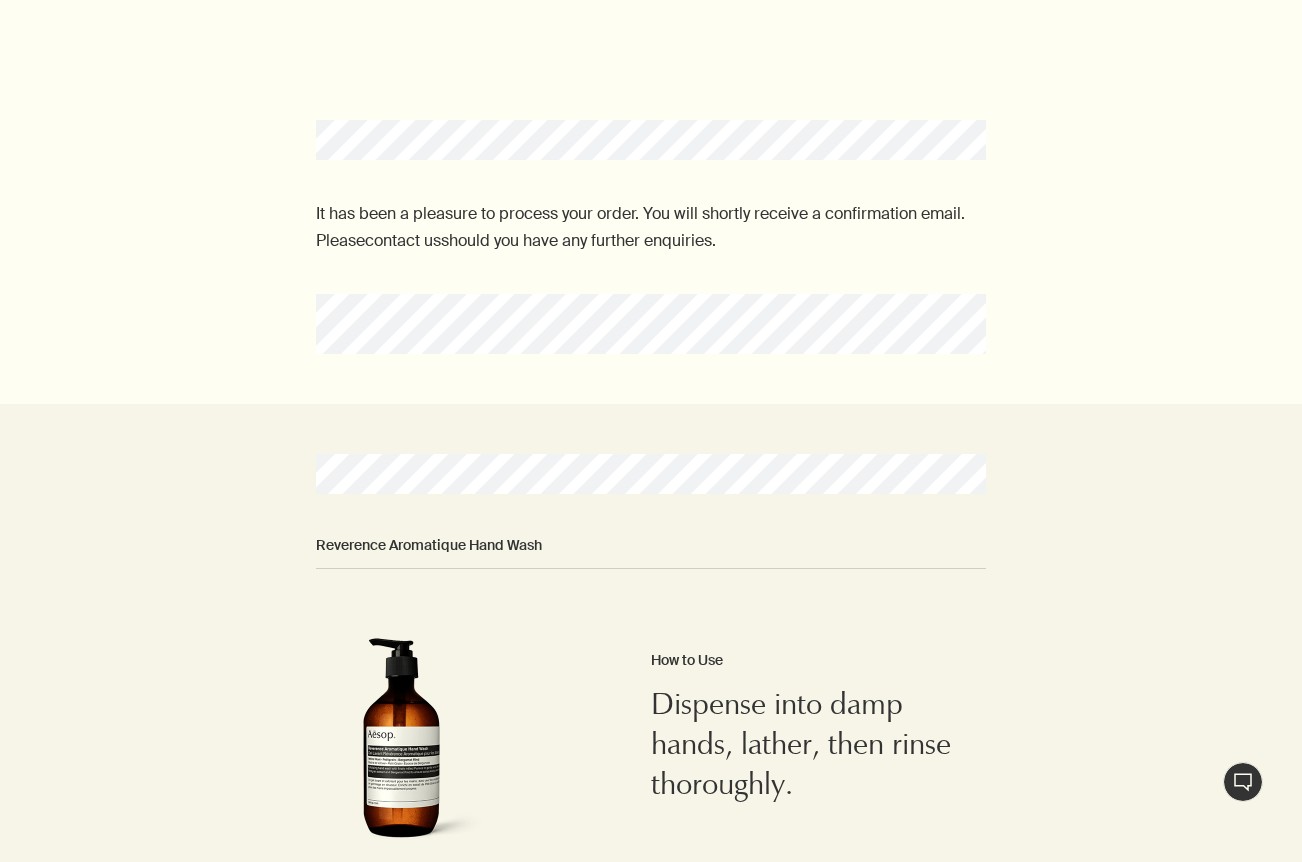 scroll, scrollTop: 0, scrollLeft: 0, axis: both 